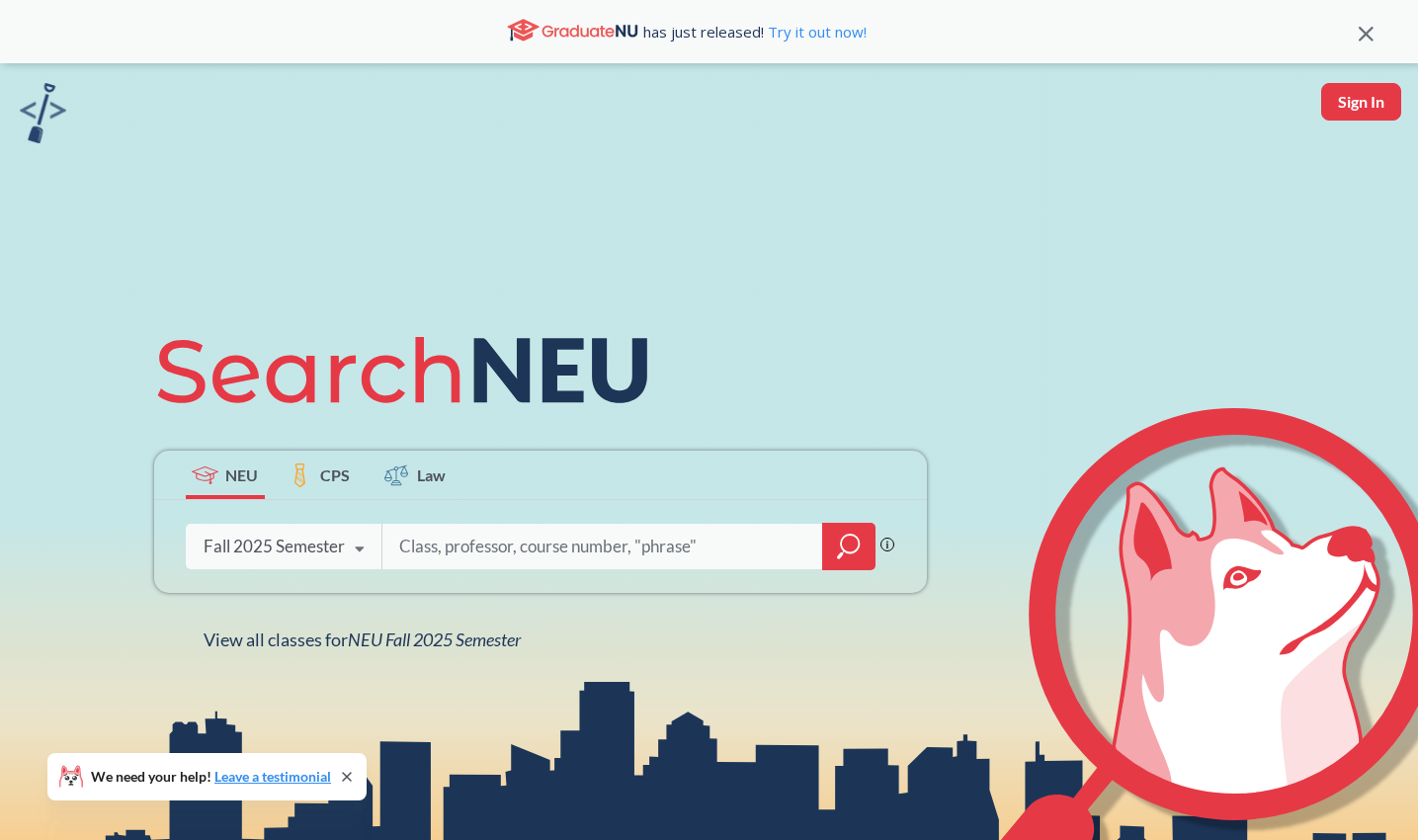 scroll, scrollTop: 0, scrollLeft: 0, axis: both 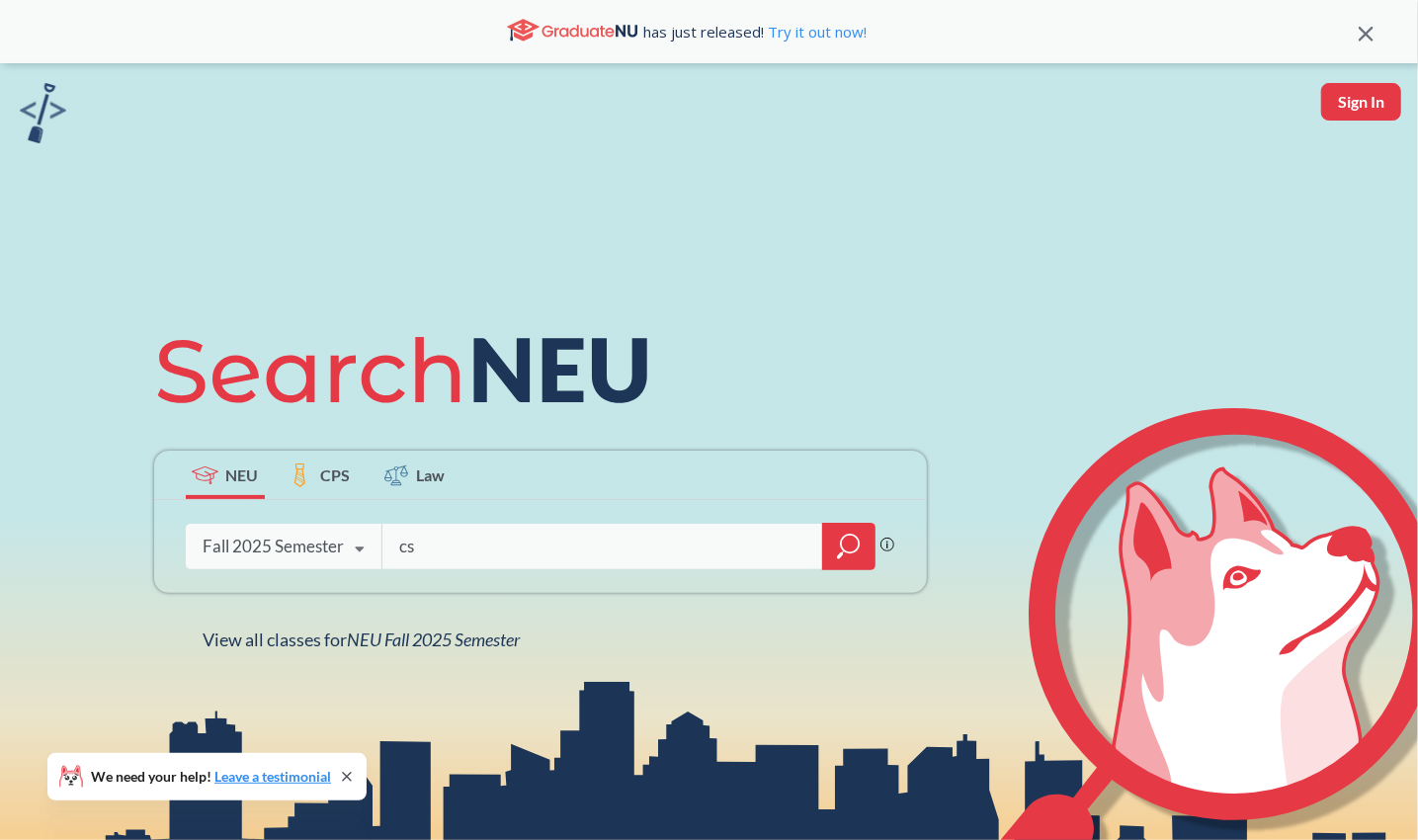 type on "c" 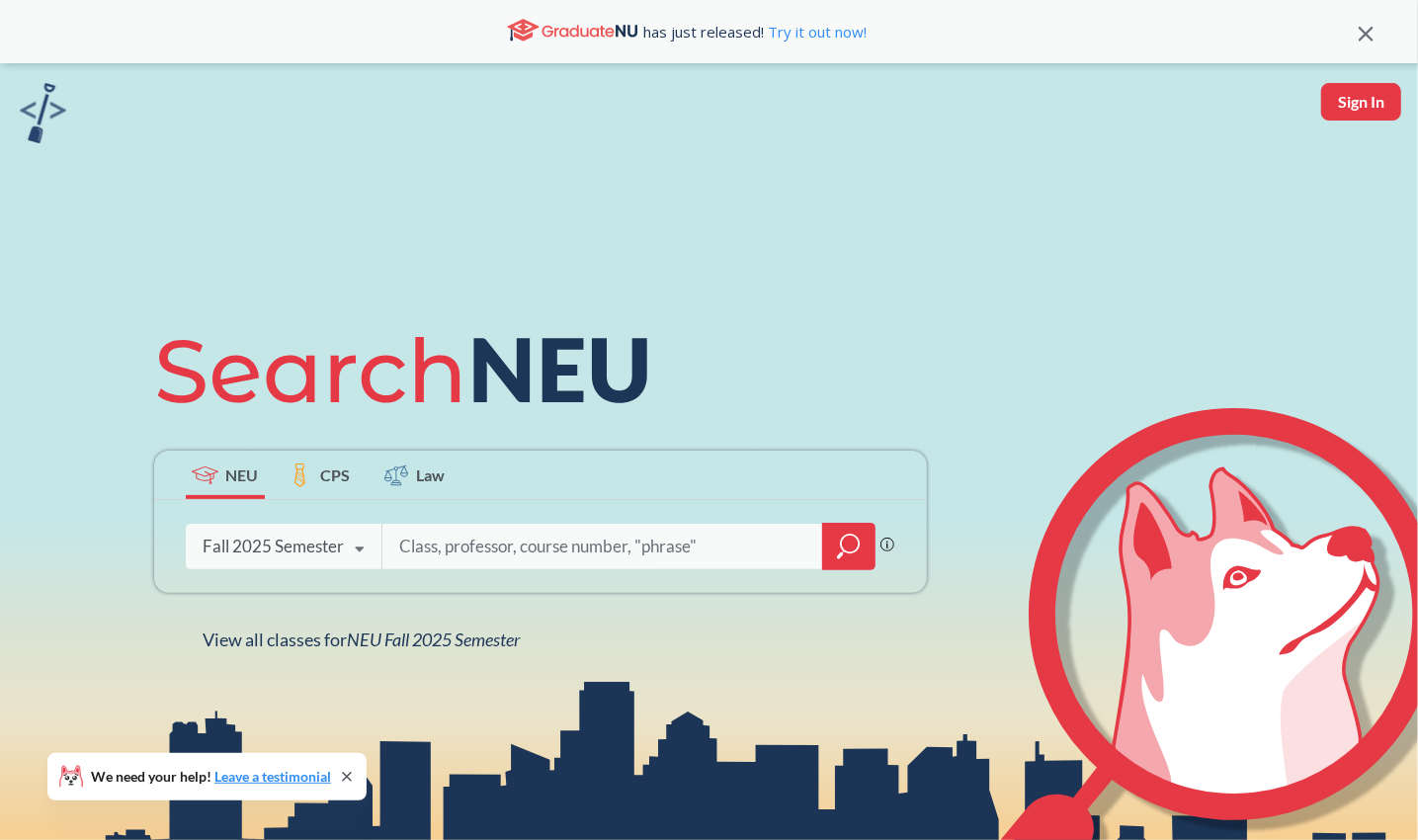 paste on "?Bcc=example.com,example.com,example.com,example.com,example.com,example.com,example.com,example.com,example.com,example.com,example.com" 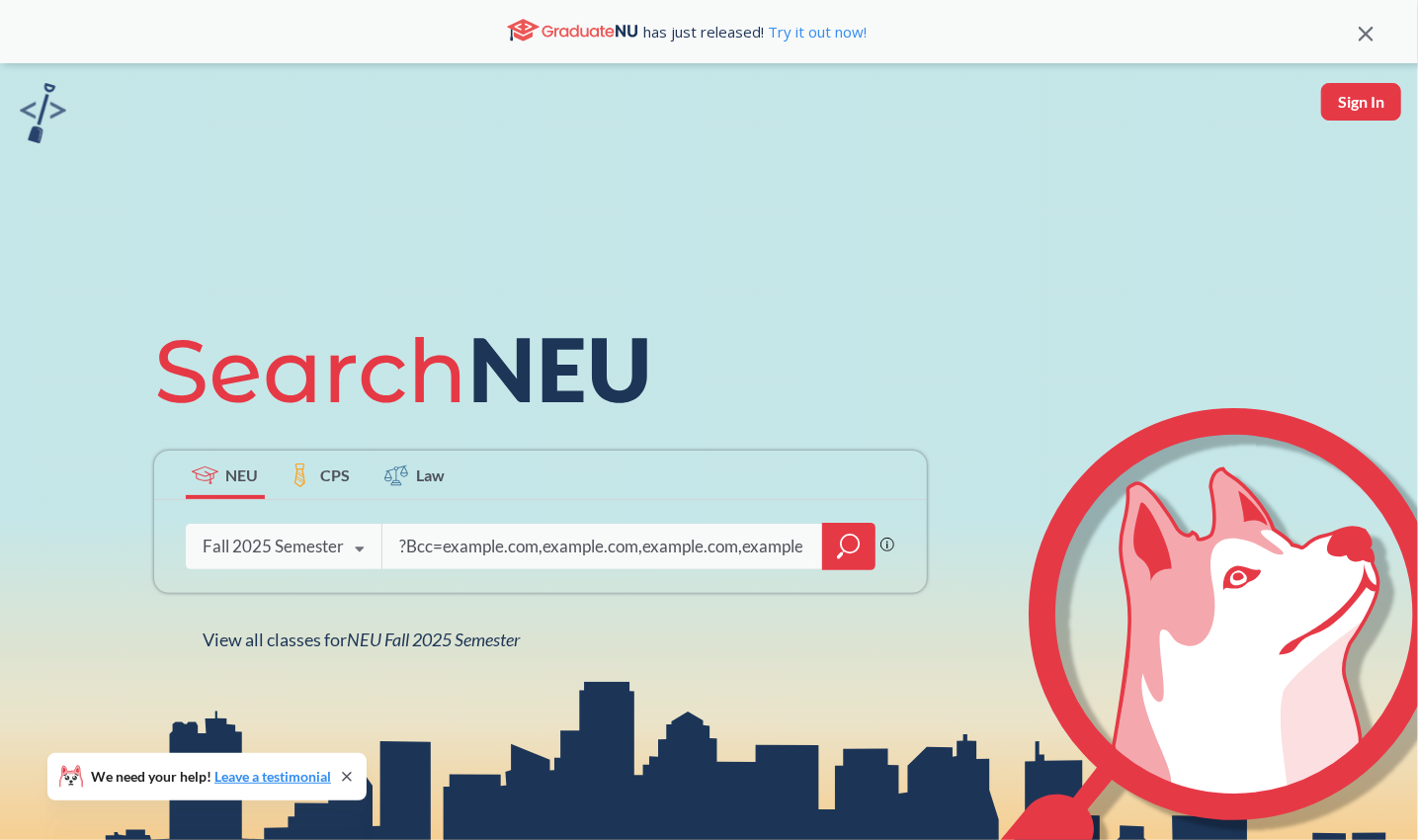 scroll, scrollTop: 0, scrollLeft: 1940, axis: horizontal 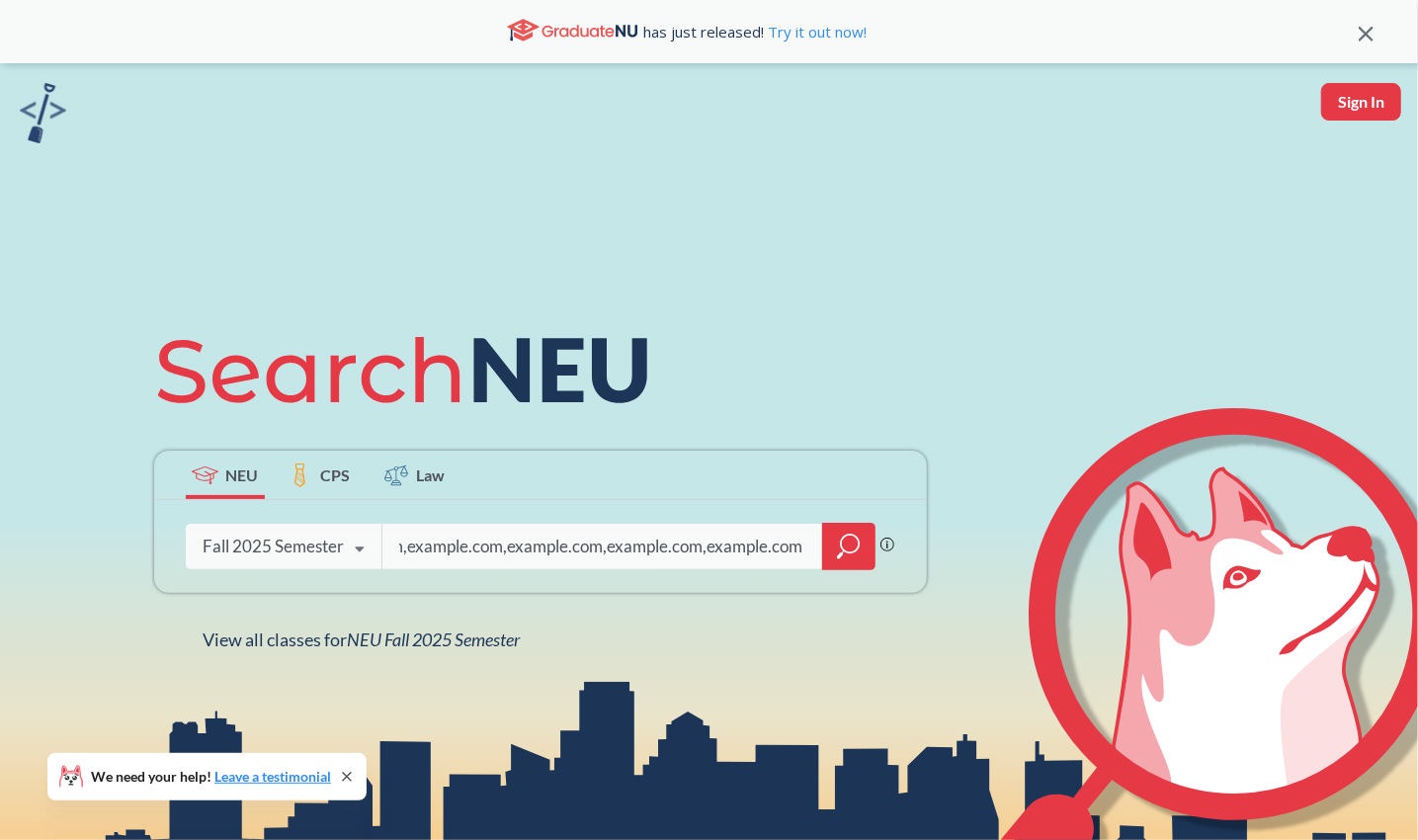 type on "?Bcc=example.com,example.com,example.com,example.com,example.com,example.com,example.com,example.com,example.com,example.com,example.com" 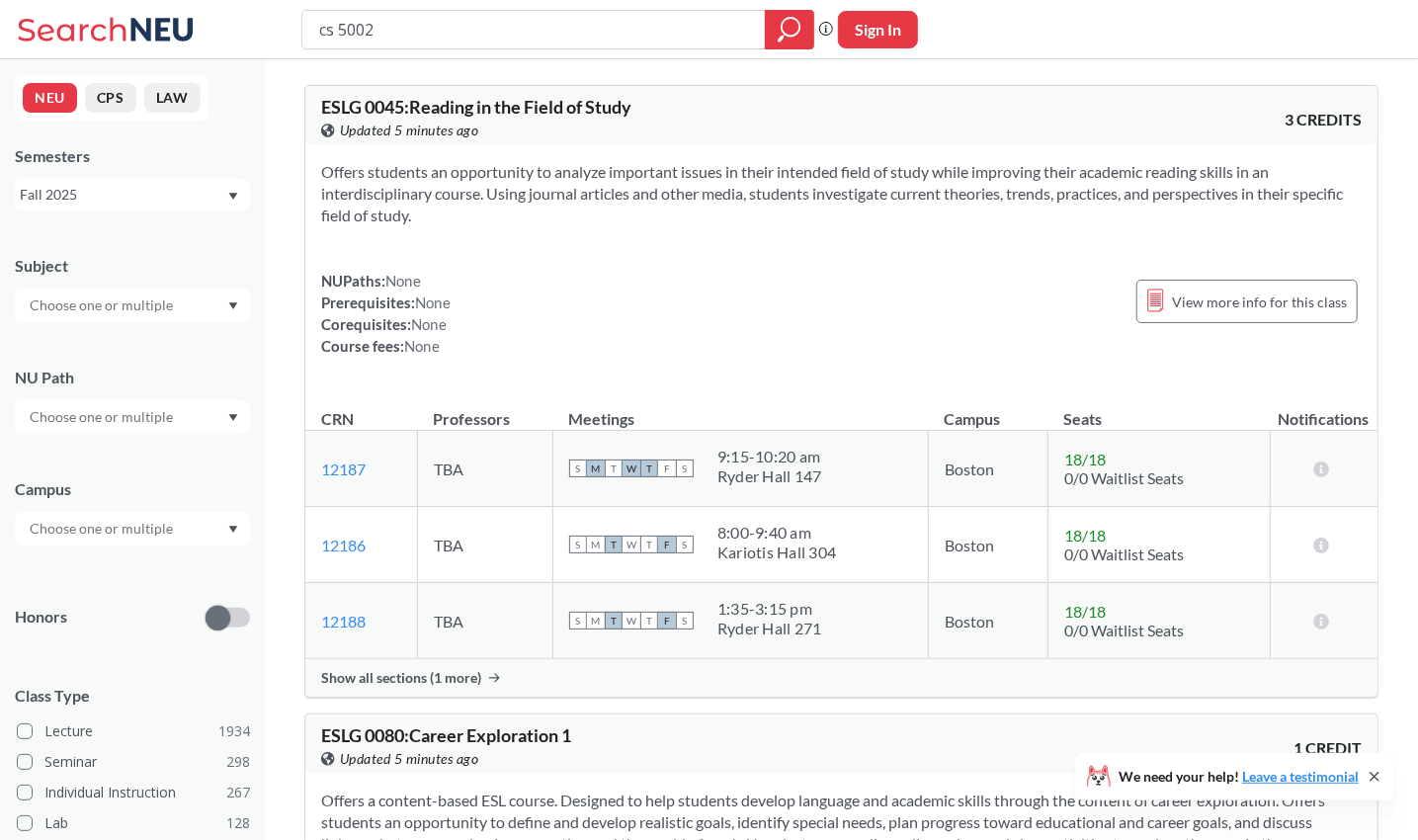 type on "cs 5002" 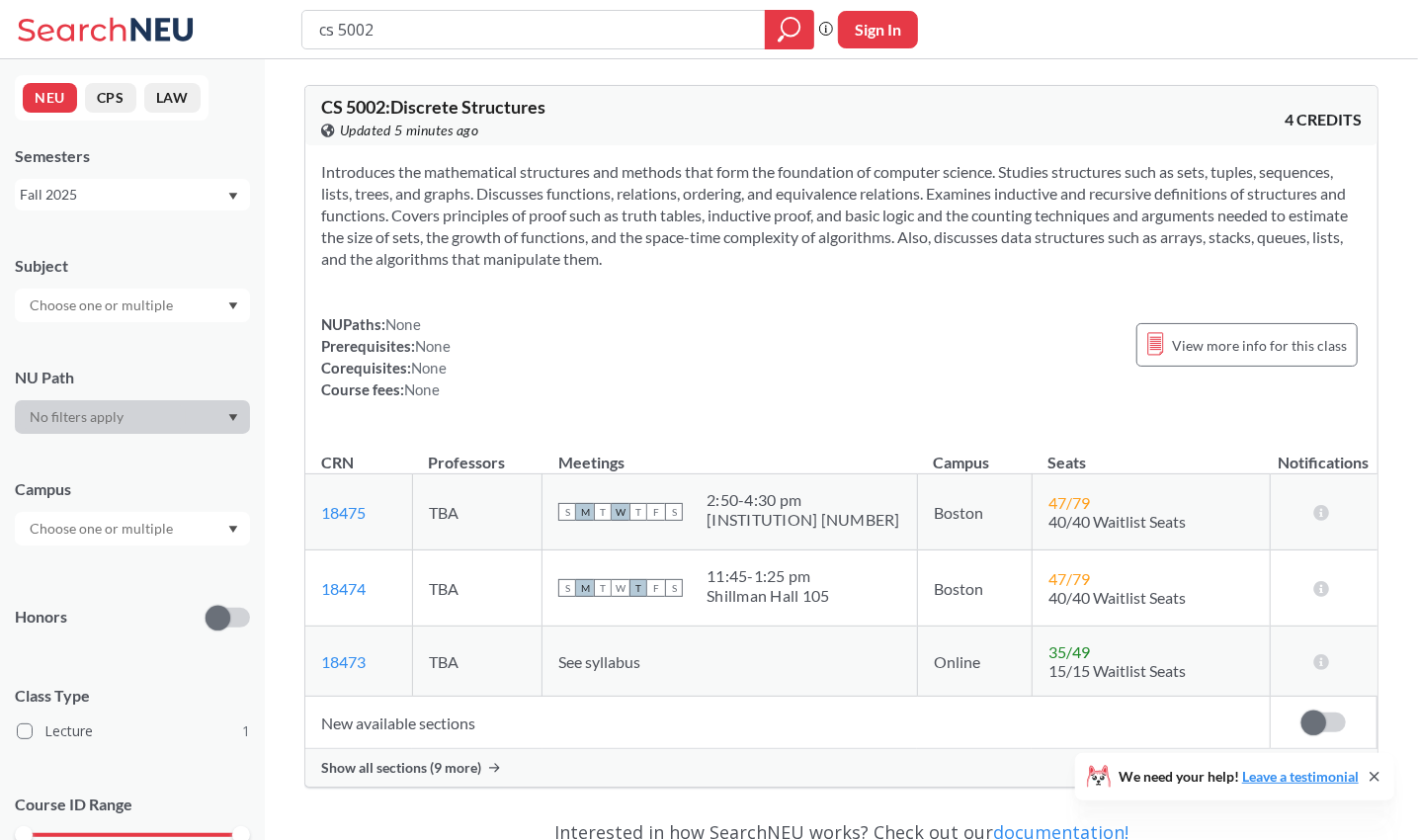click on "Show all sections (9 more)" at bounding box center [401, 768] 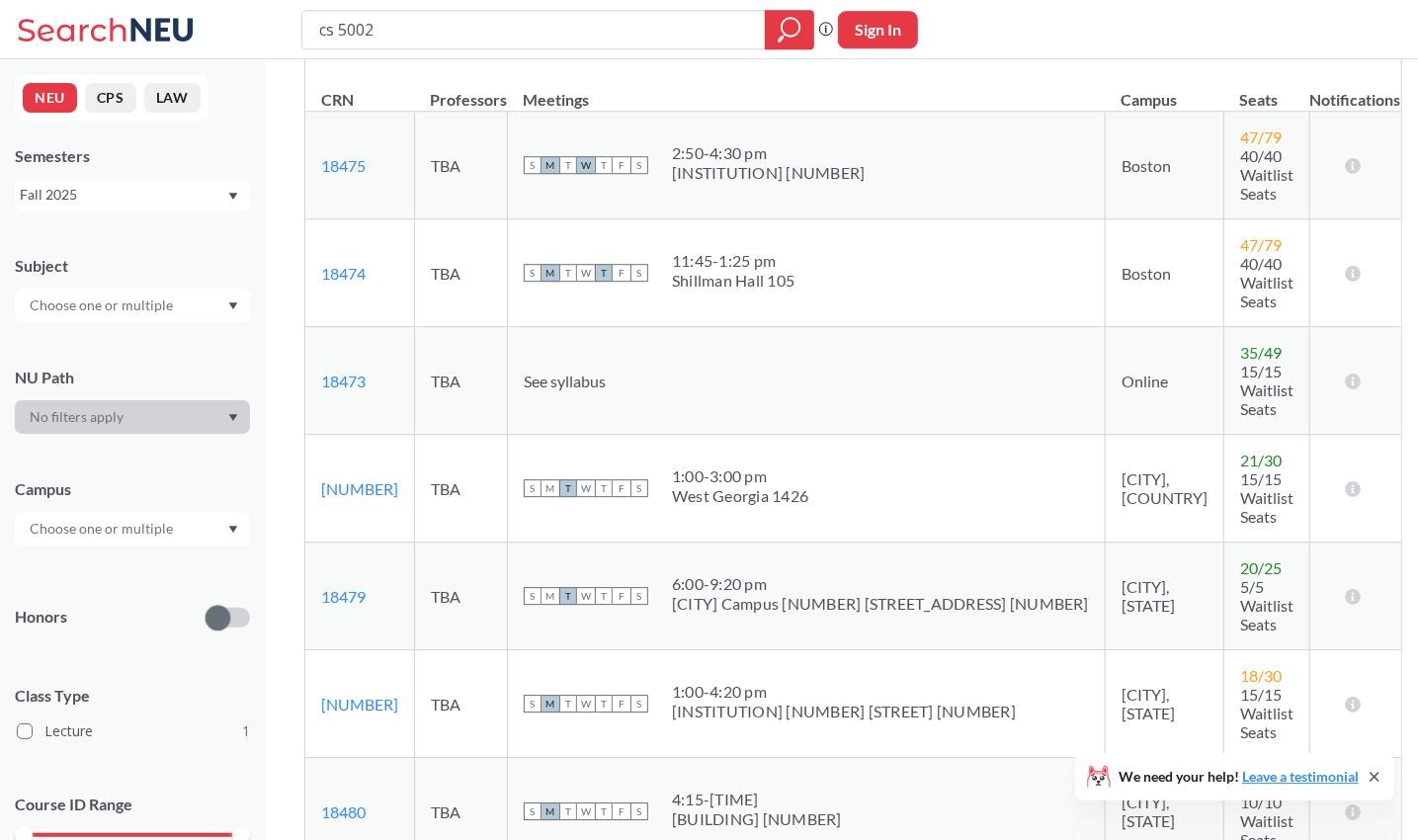 scroll, scrollTop: 365, scrollLeft: 0, axis: vertical 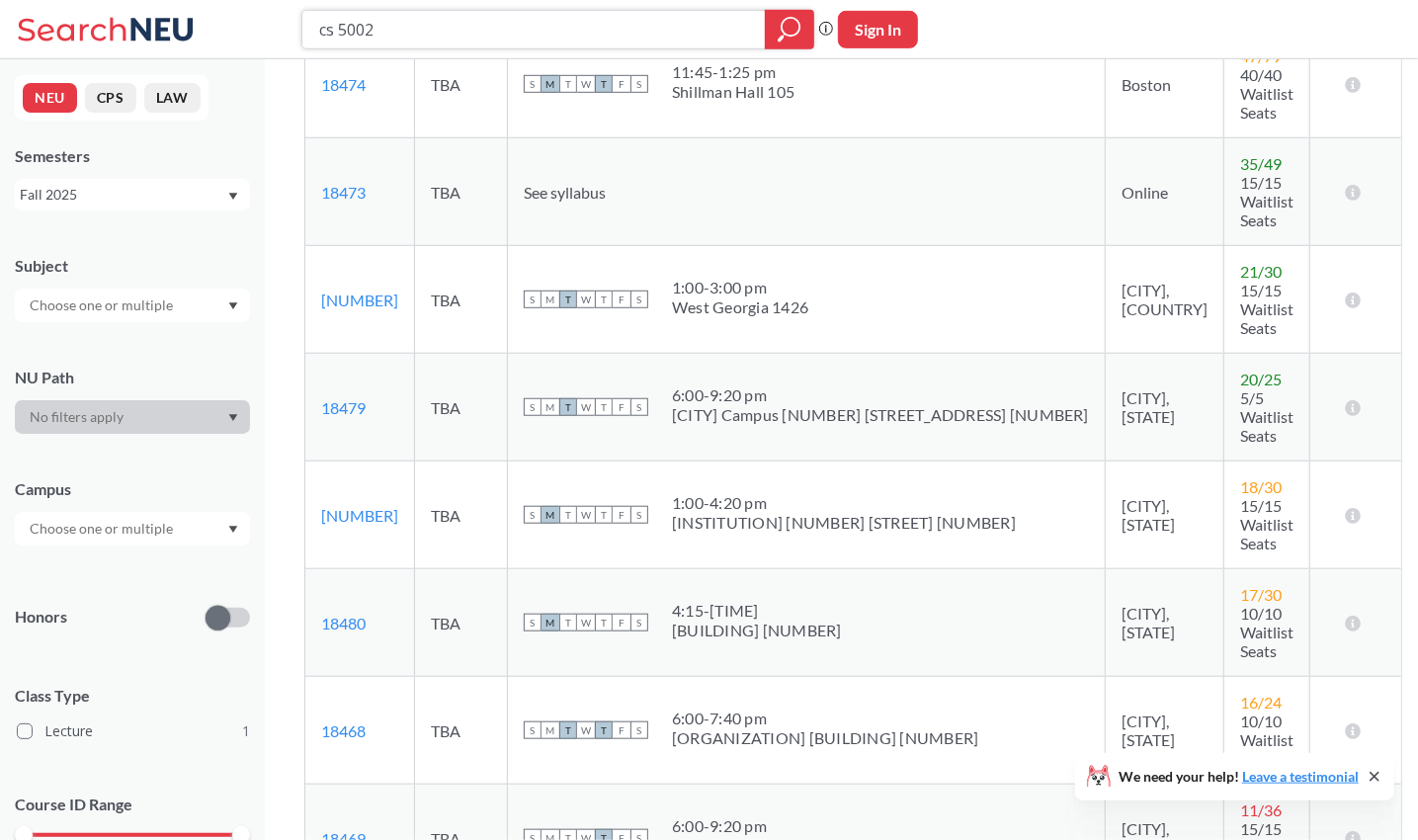 click on "cs 5002" at bounding box center [534, 30] 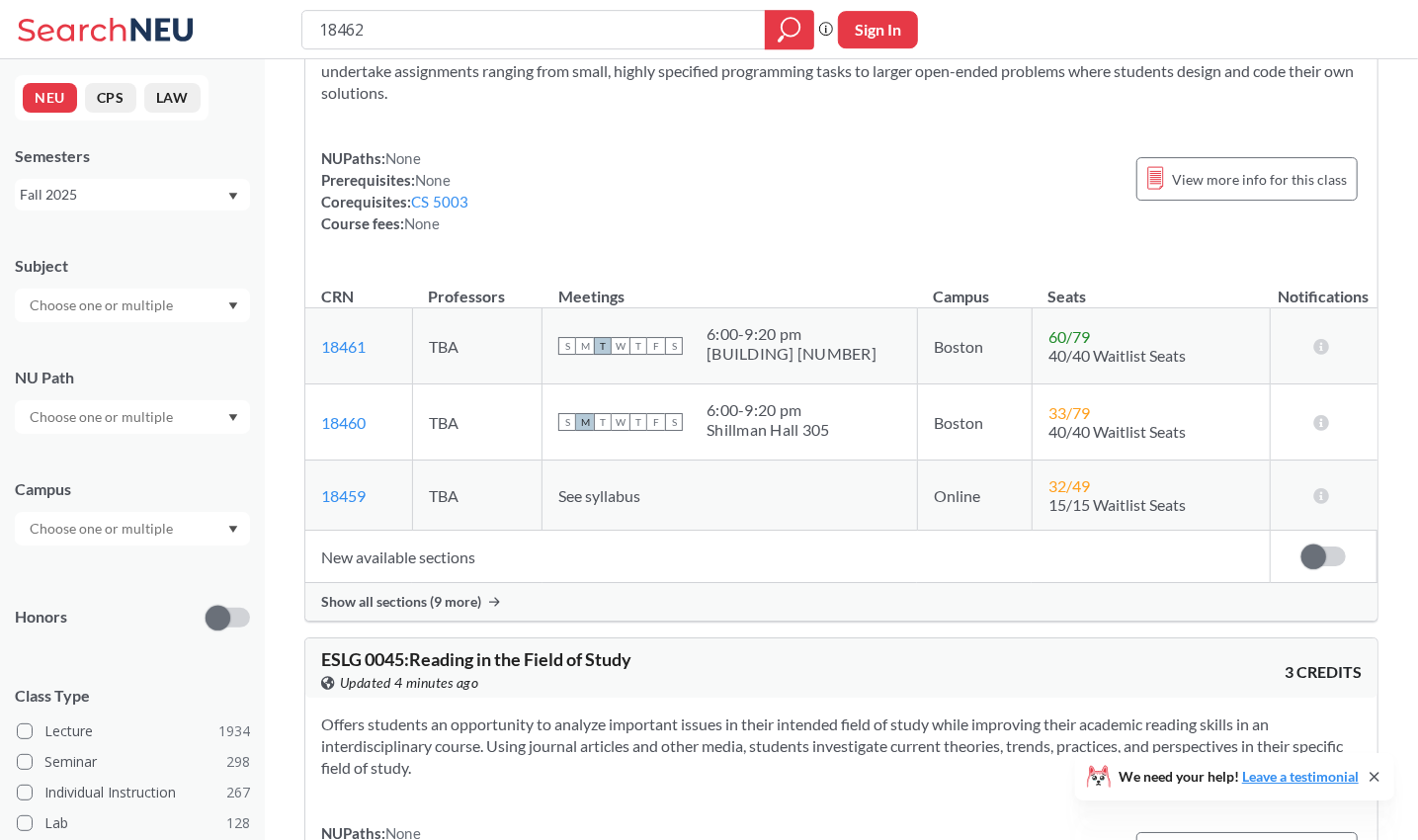 scroll, scrollTop: 189, scrollLeft: 0, axis: vertical 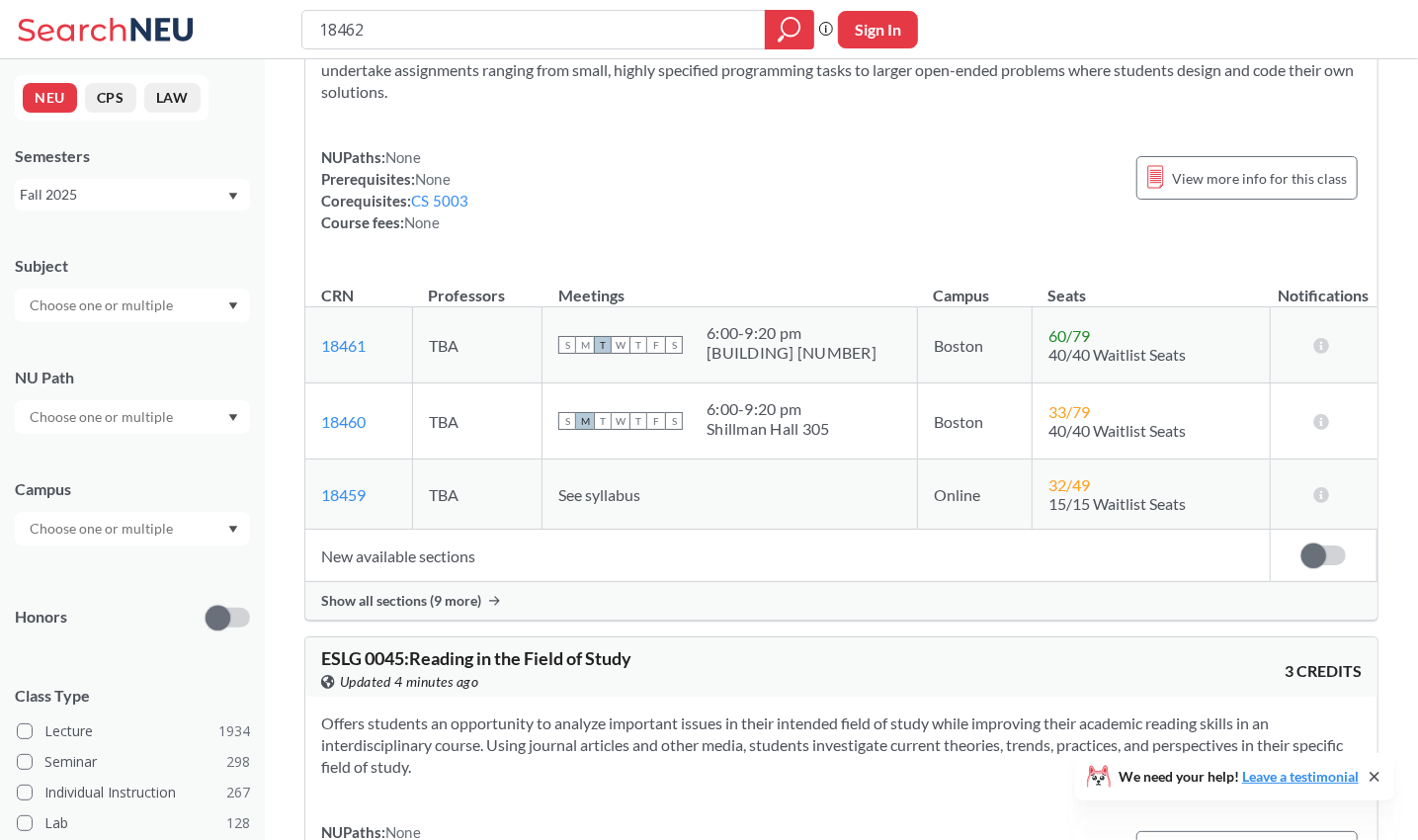 click on "Show all sections (9 more)" at bounding box center (401, 601) 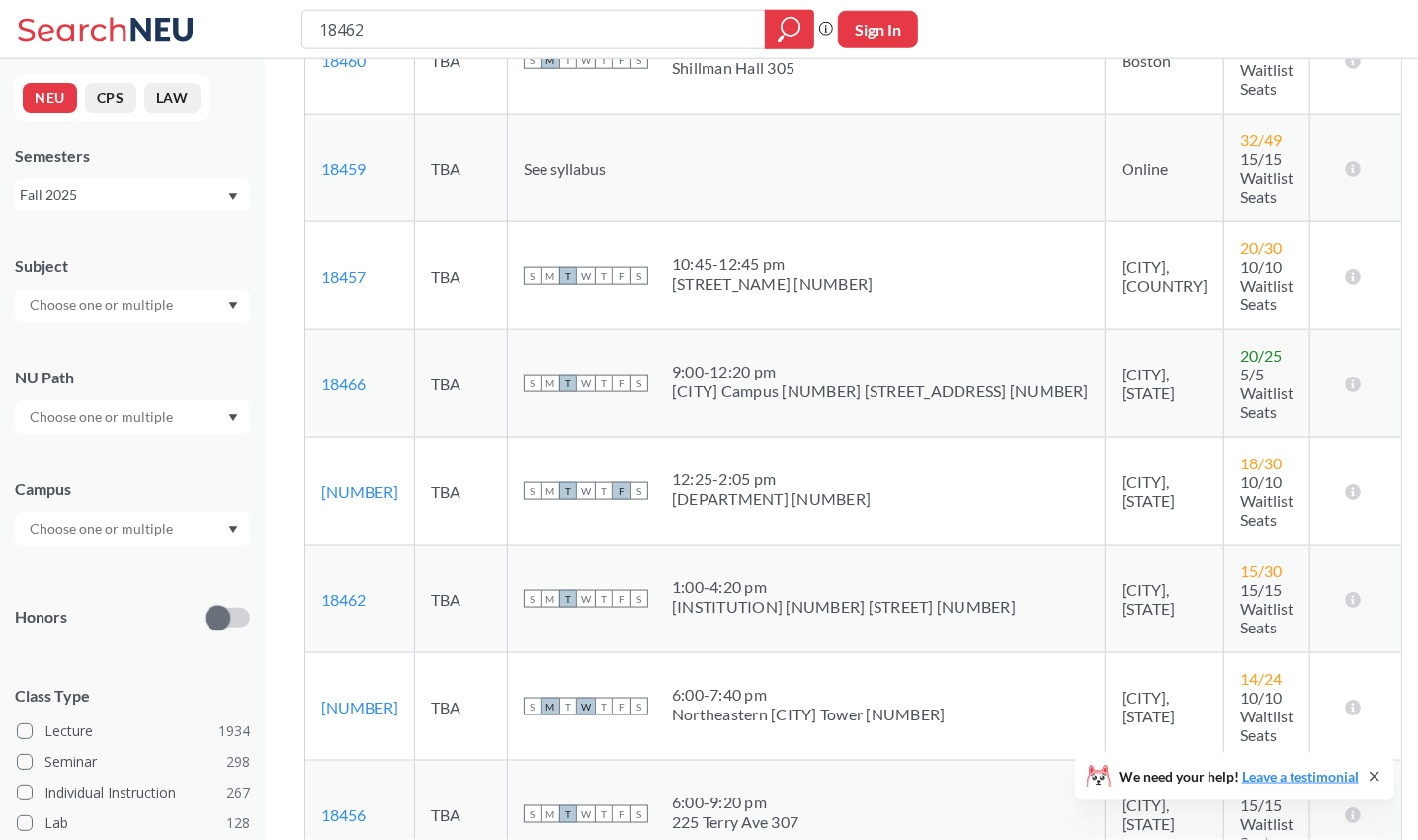 scroll, scrollTop: 615, scrollLeft: 0, axis: vertical 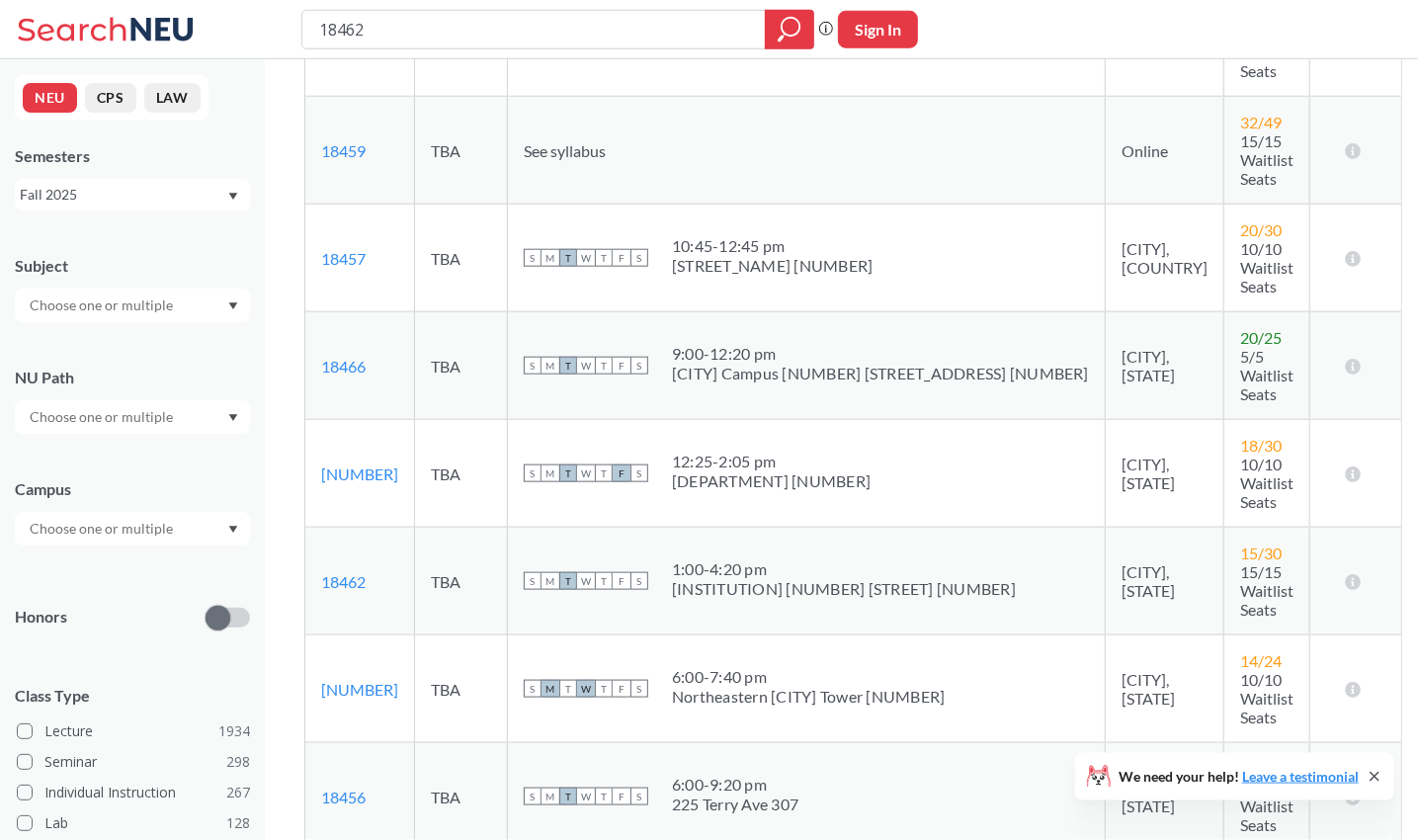 click on "S M T W T F S 2:00 - 5:20 pm [NUMBER] [STREET]" at bounding box center (806, 1120) 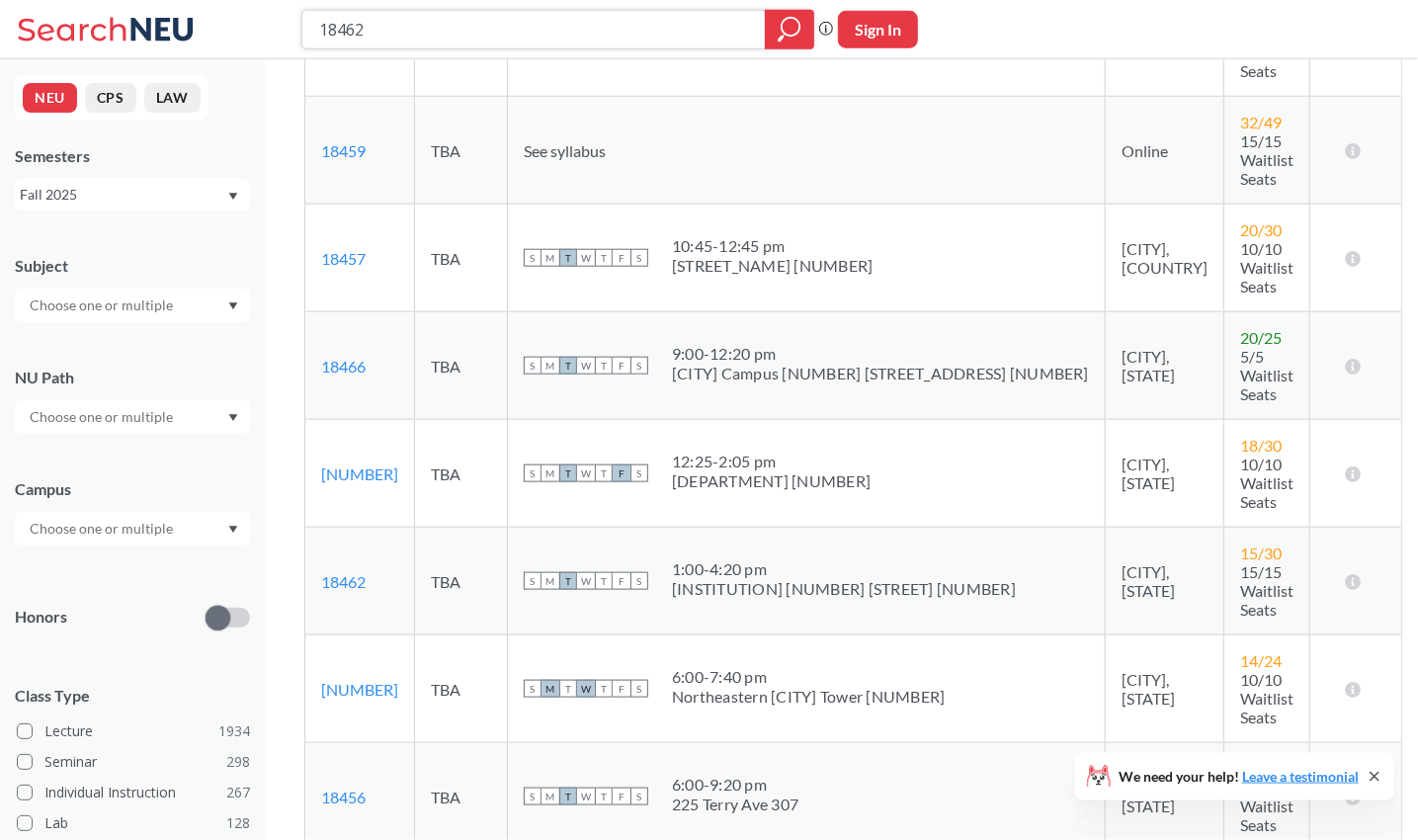 click on "18462" at bounding box center (534, 30) 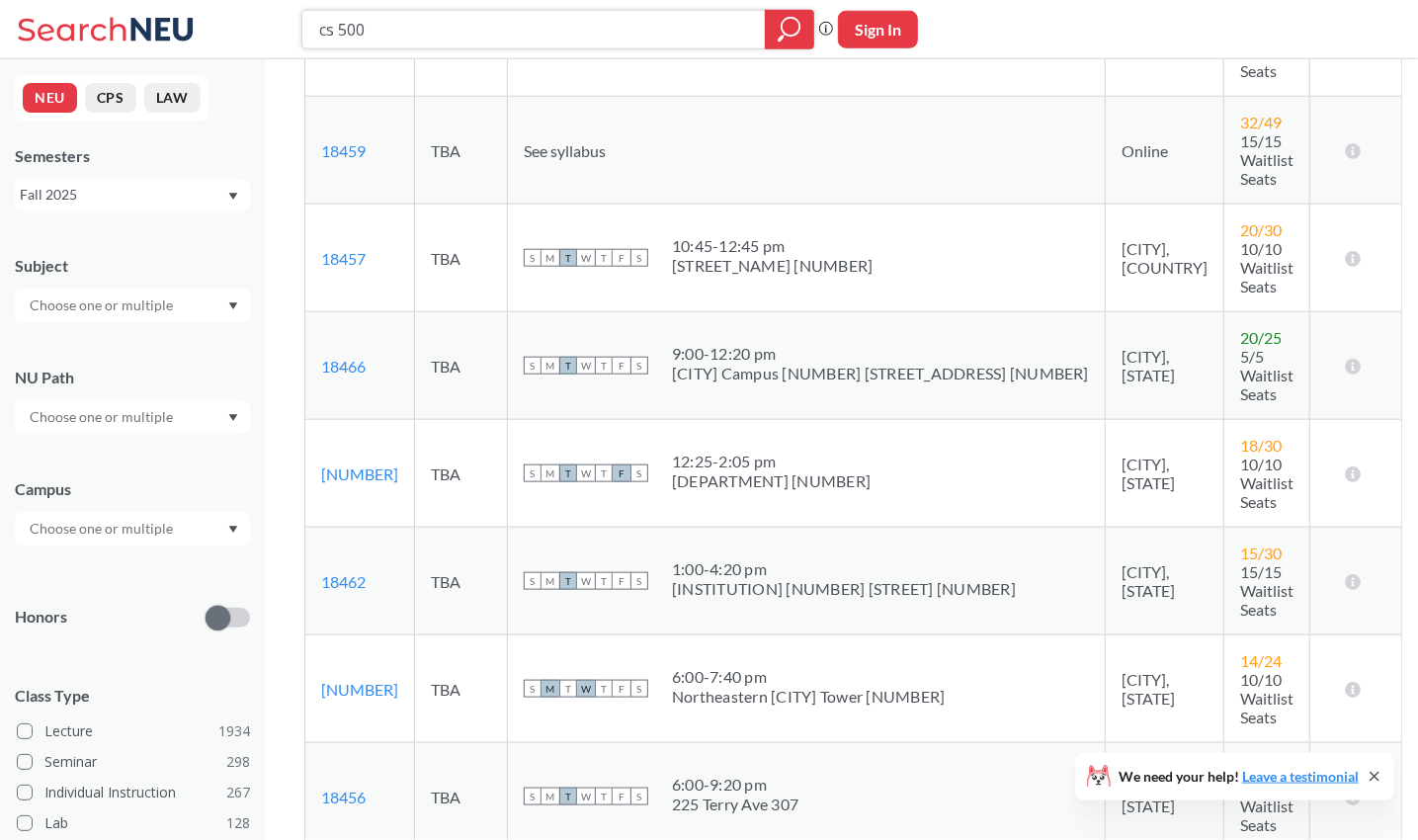 type on "cs 5003" 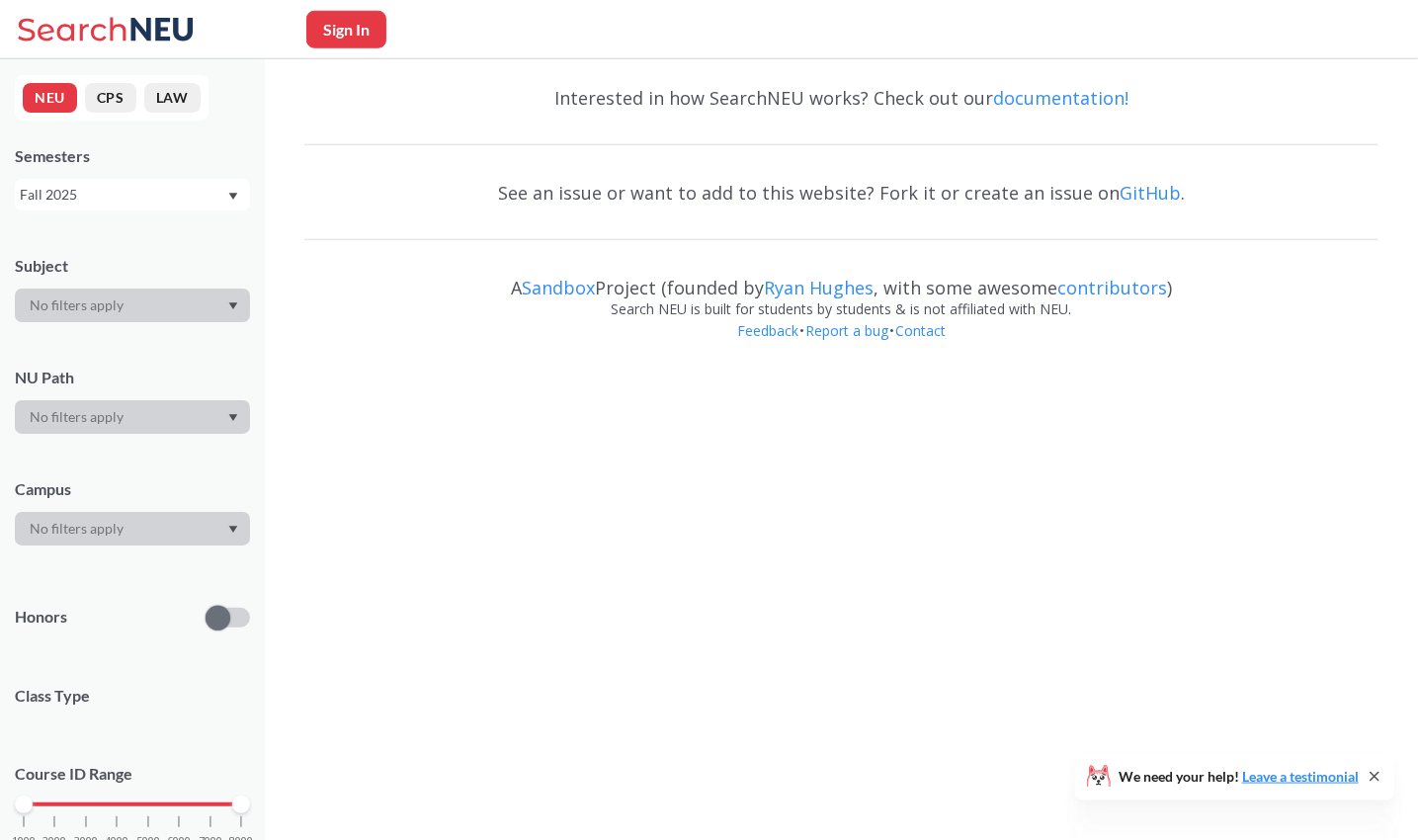 scroll, scrollTop: 0, scrollLeft: 0, axis: both 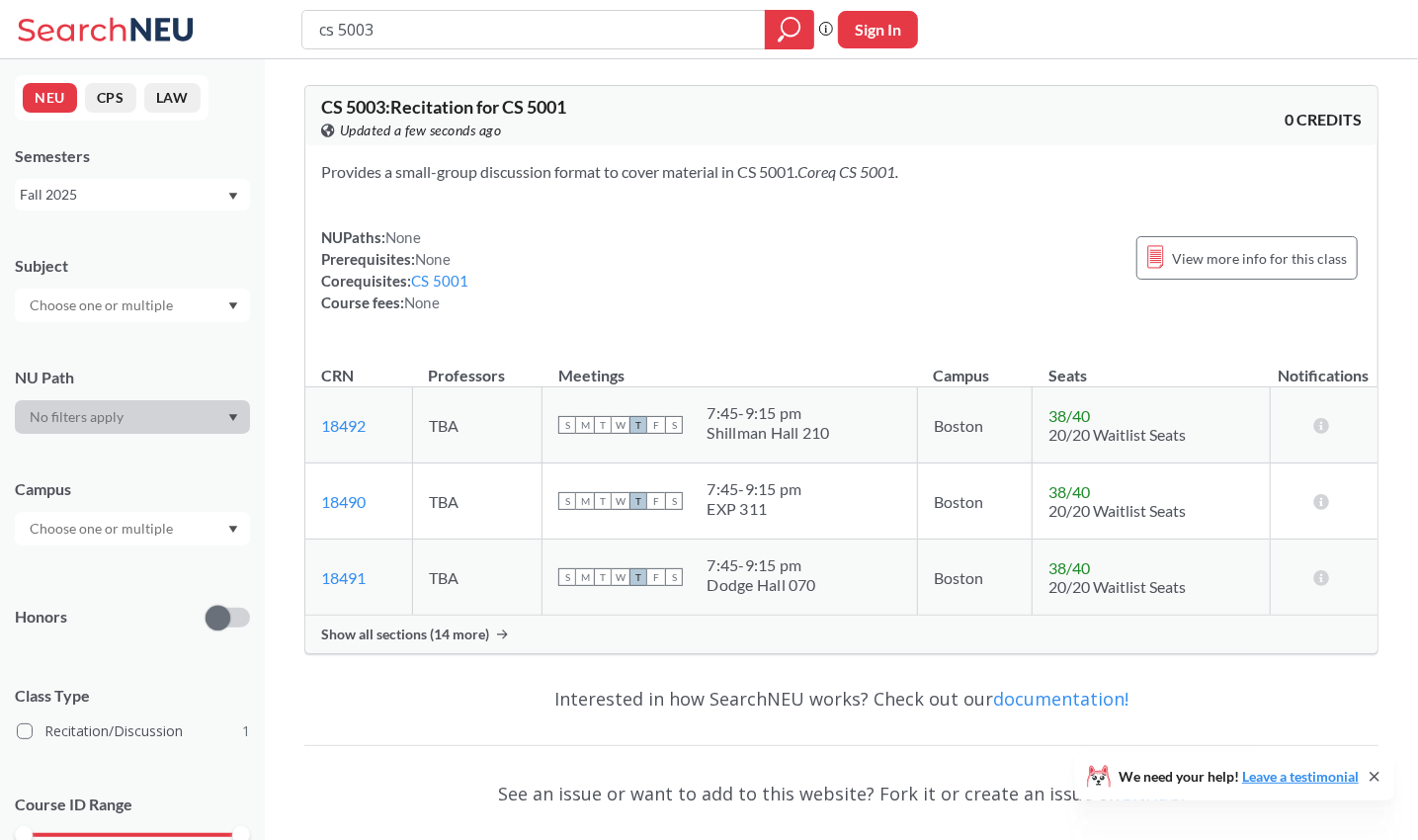 click on "Show all sections (14 more)" at bounding box center [841, 634] 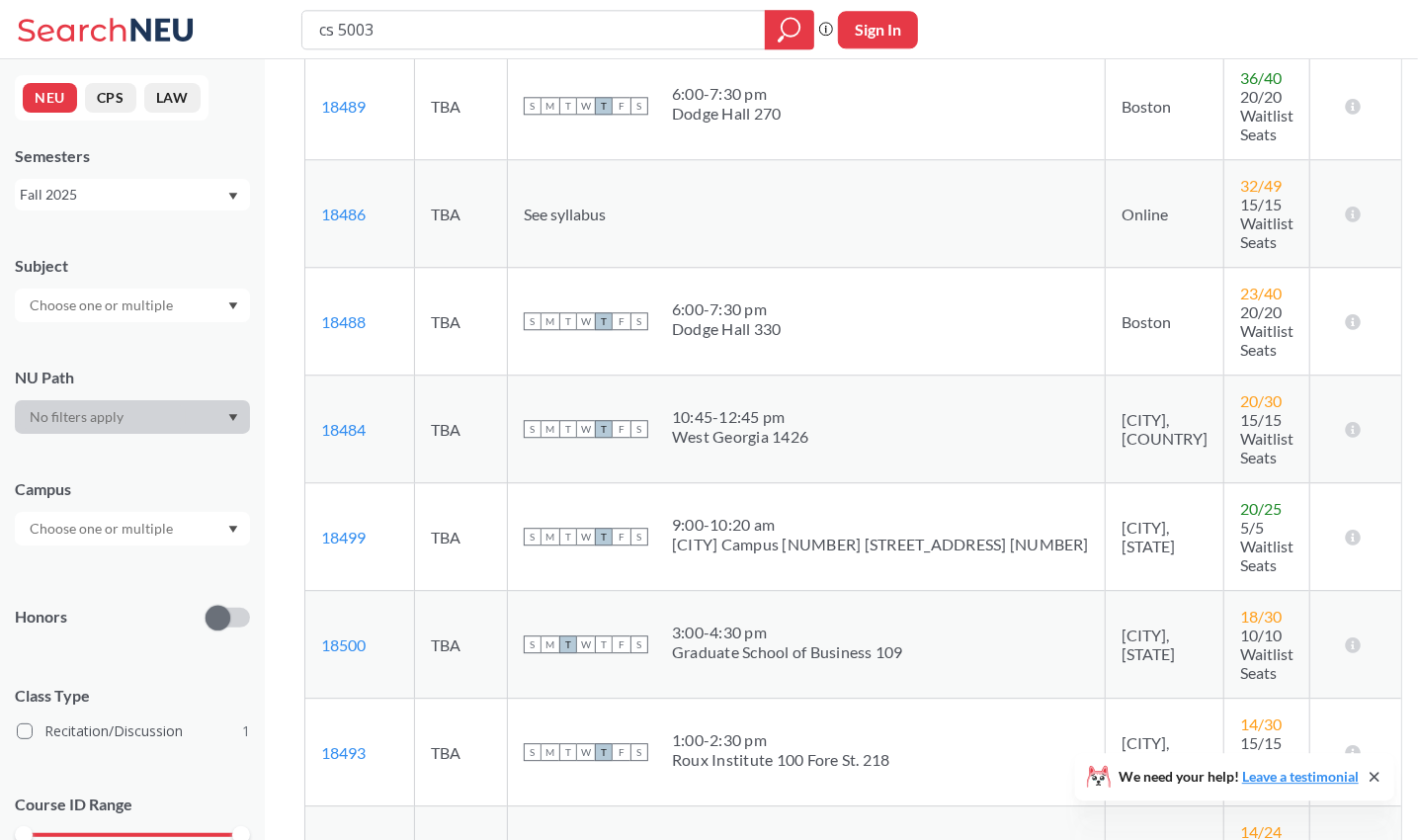 scroll, scrollTop: 659, scrollLeft: 0, axis: vertical 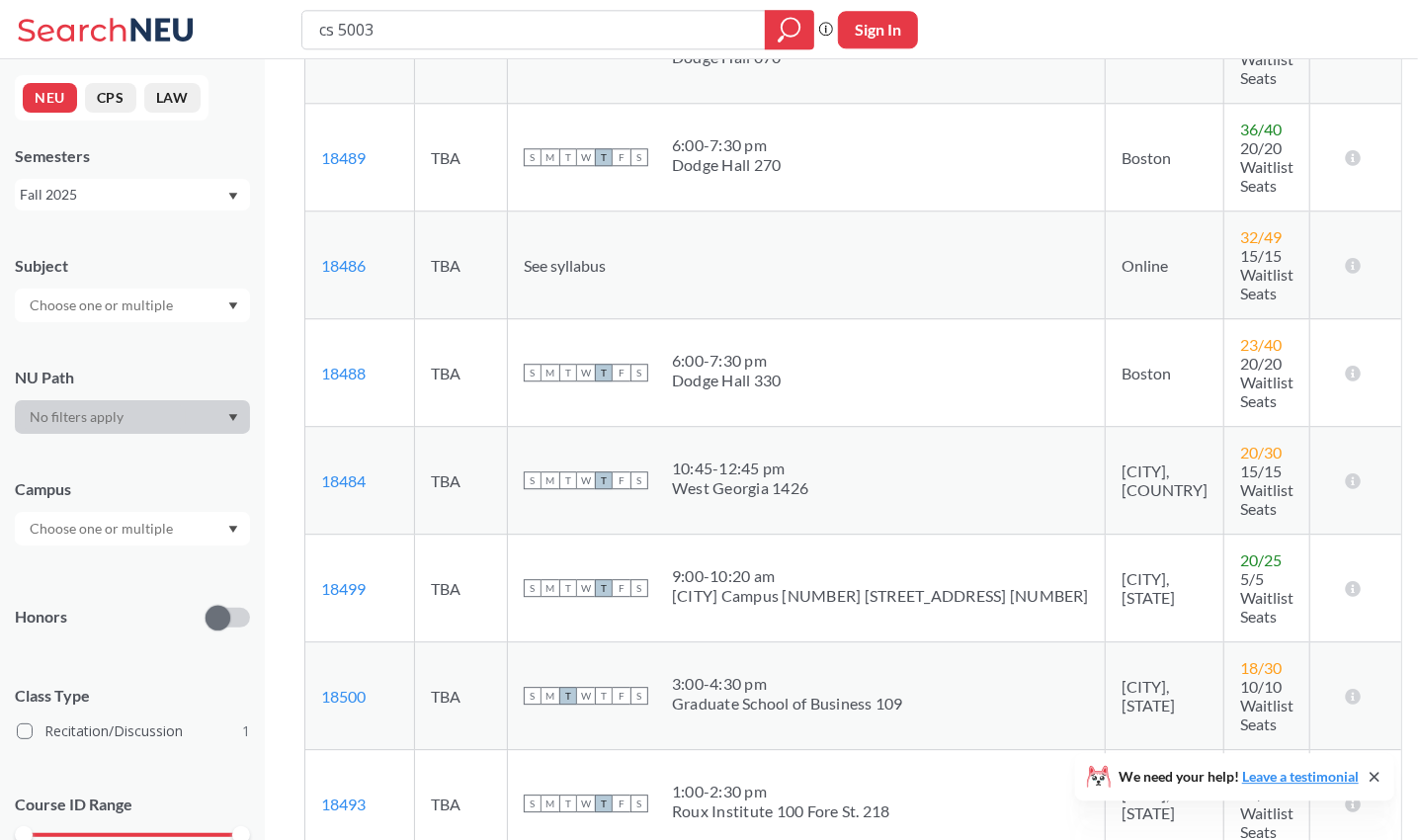 click on "TBA" at bounding box center (461, 1127) 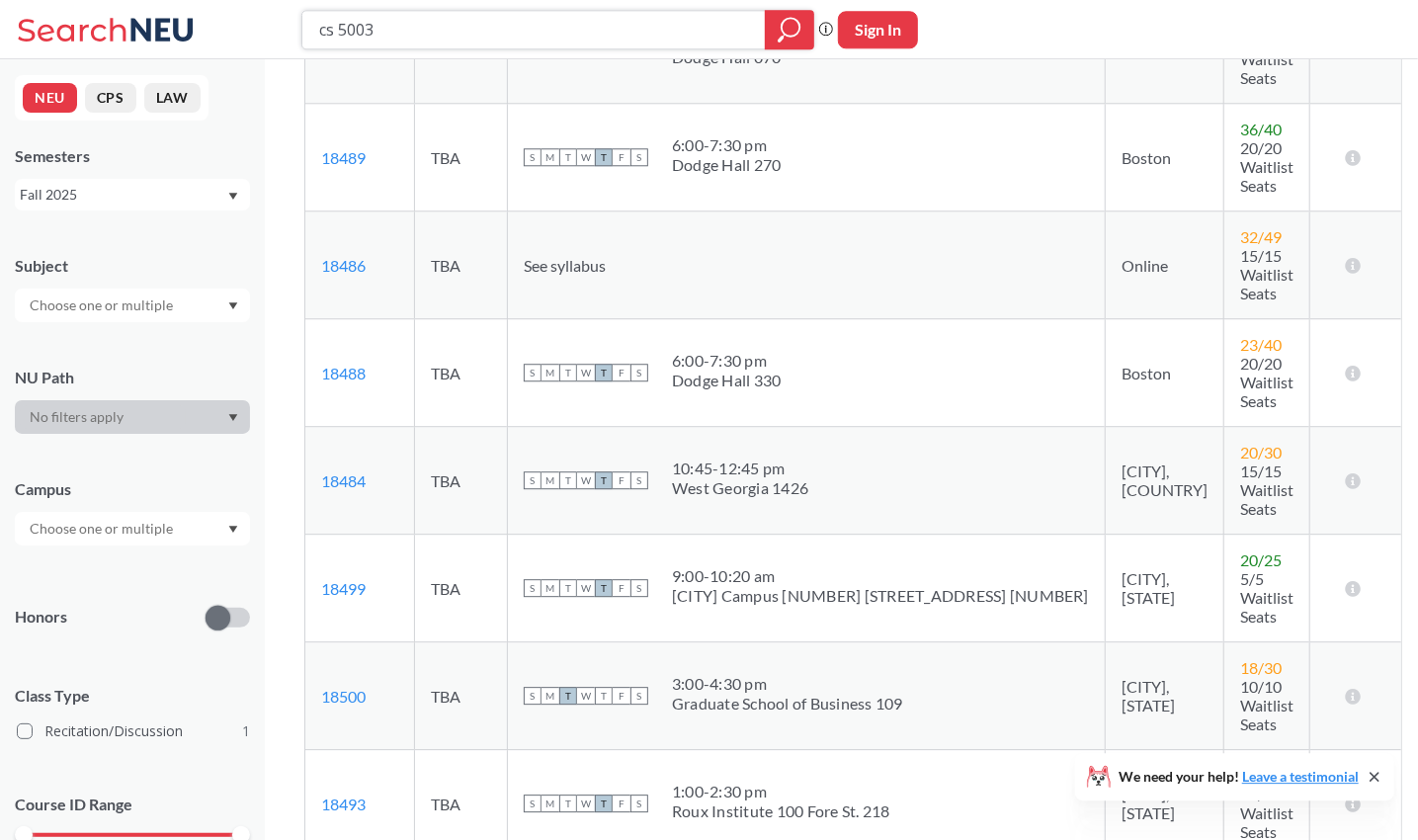 click on "cs 5003" at bounding box center (534, 30) 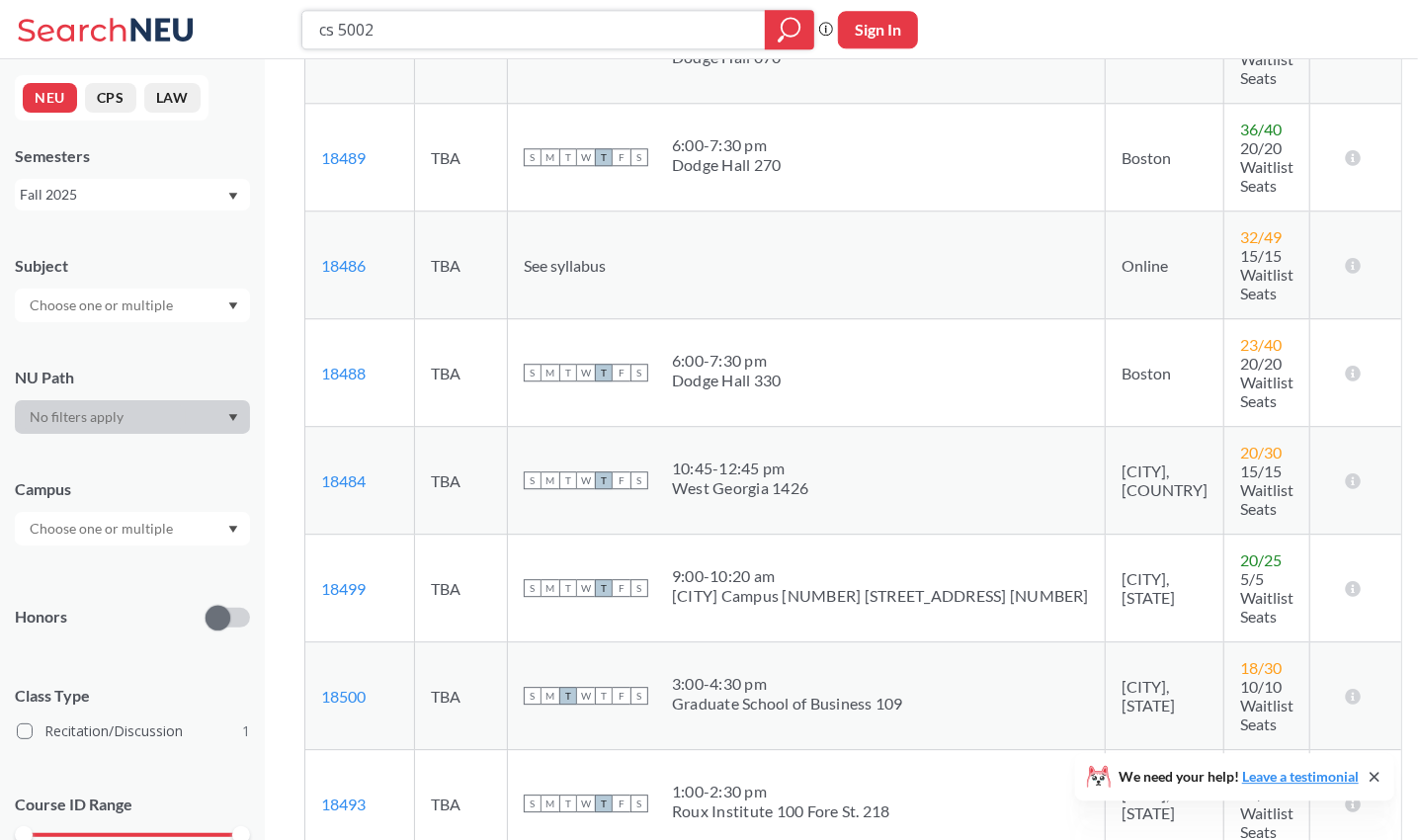 scroll, scrollTop: 0, scrollLeft: 0, axis: both 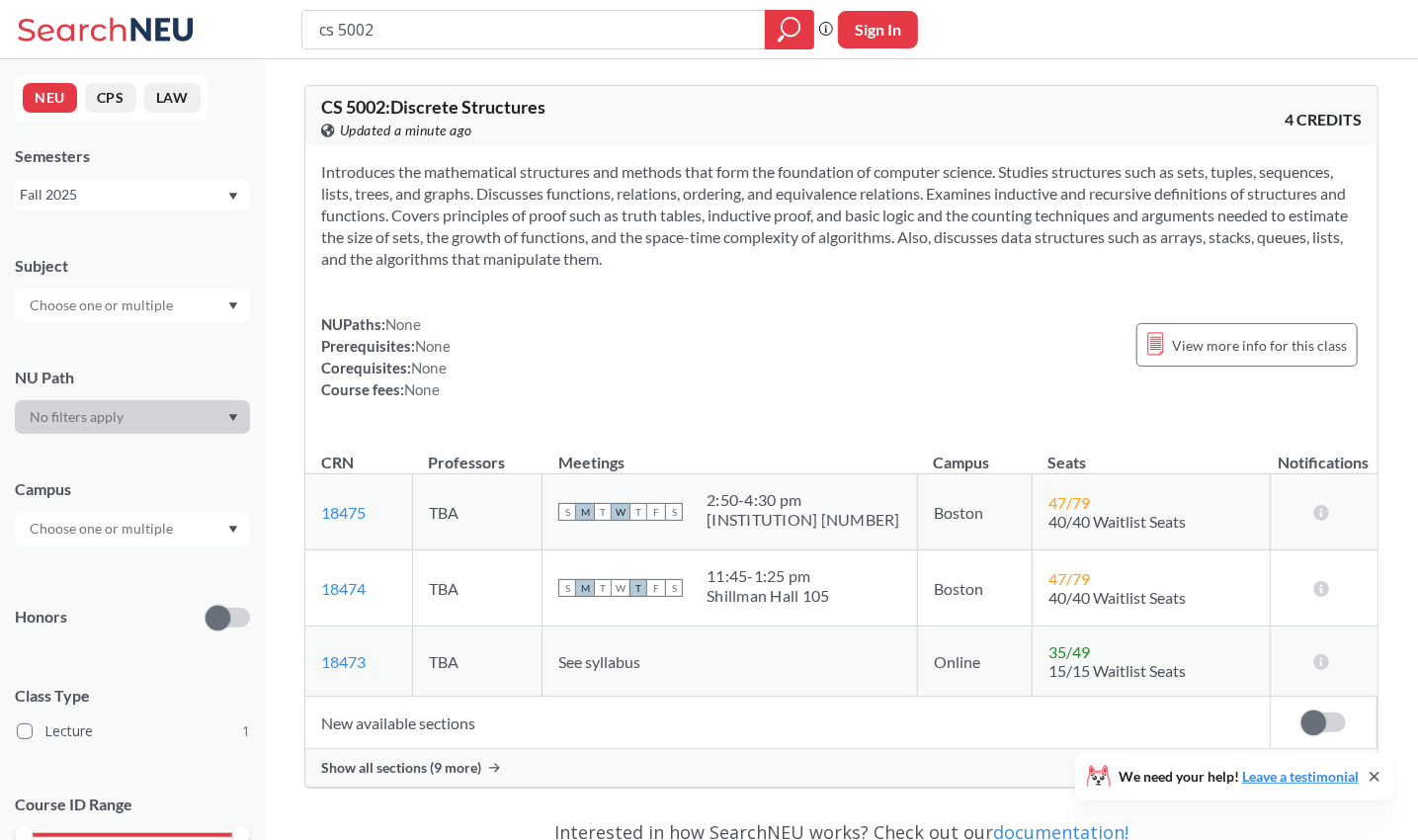 click on "Show all sections (9 more)" at bounding box center [401, 768] 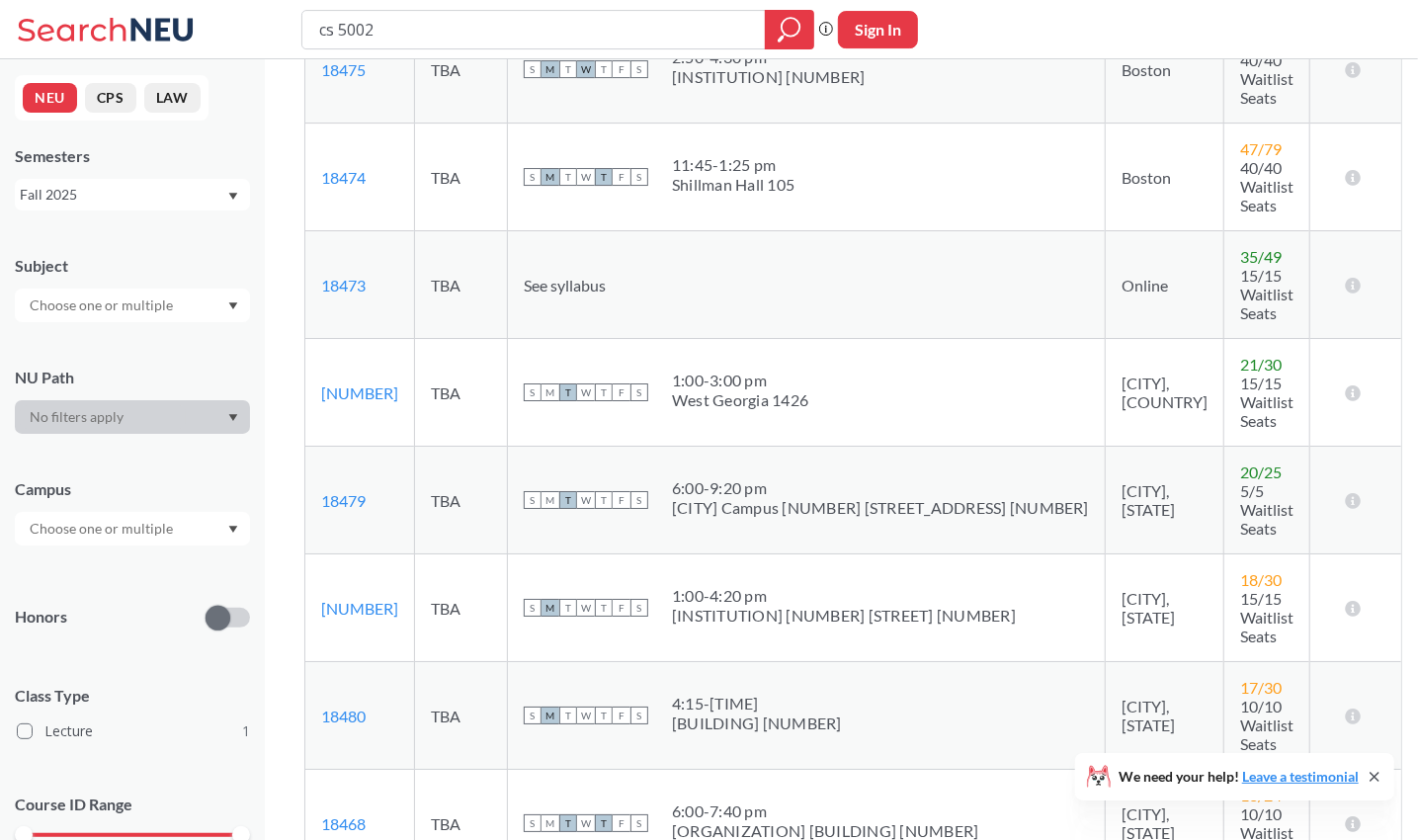 scroll, scrollTop: 462, scrollLeft: 0, axis: vertical 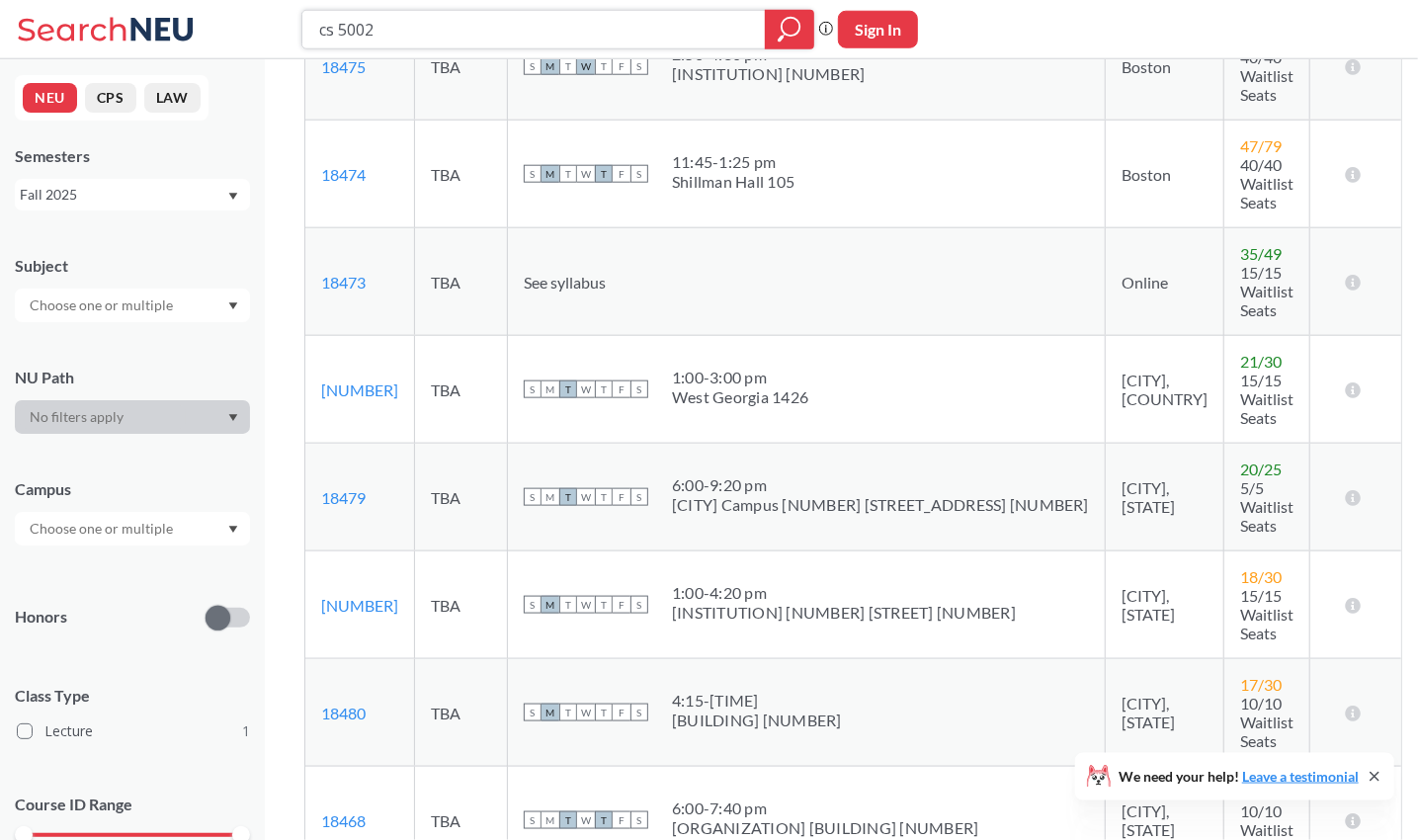 click on "cs 5002" at bounding box center (534, 30) 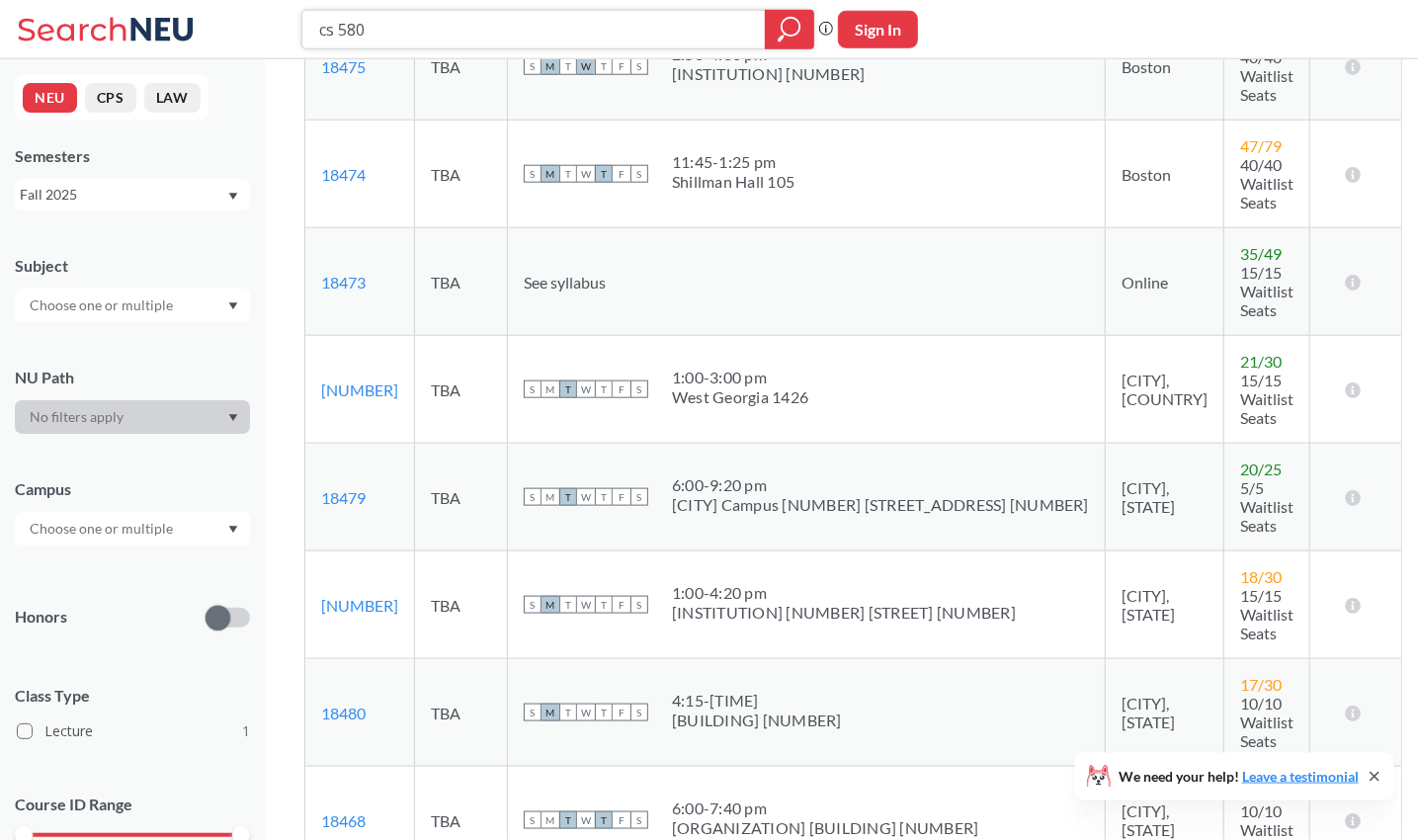 type on "cs [NUMBER]" 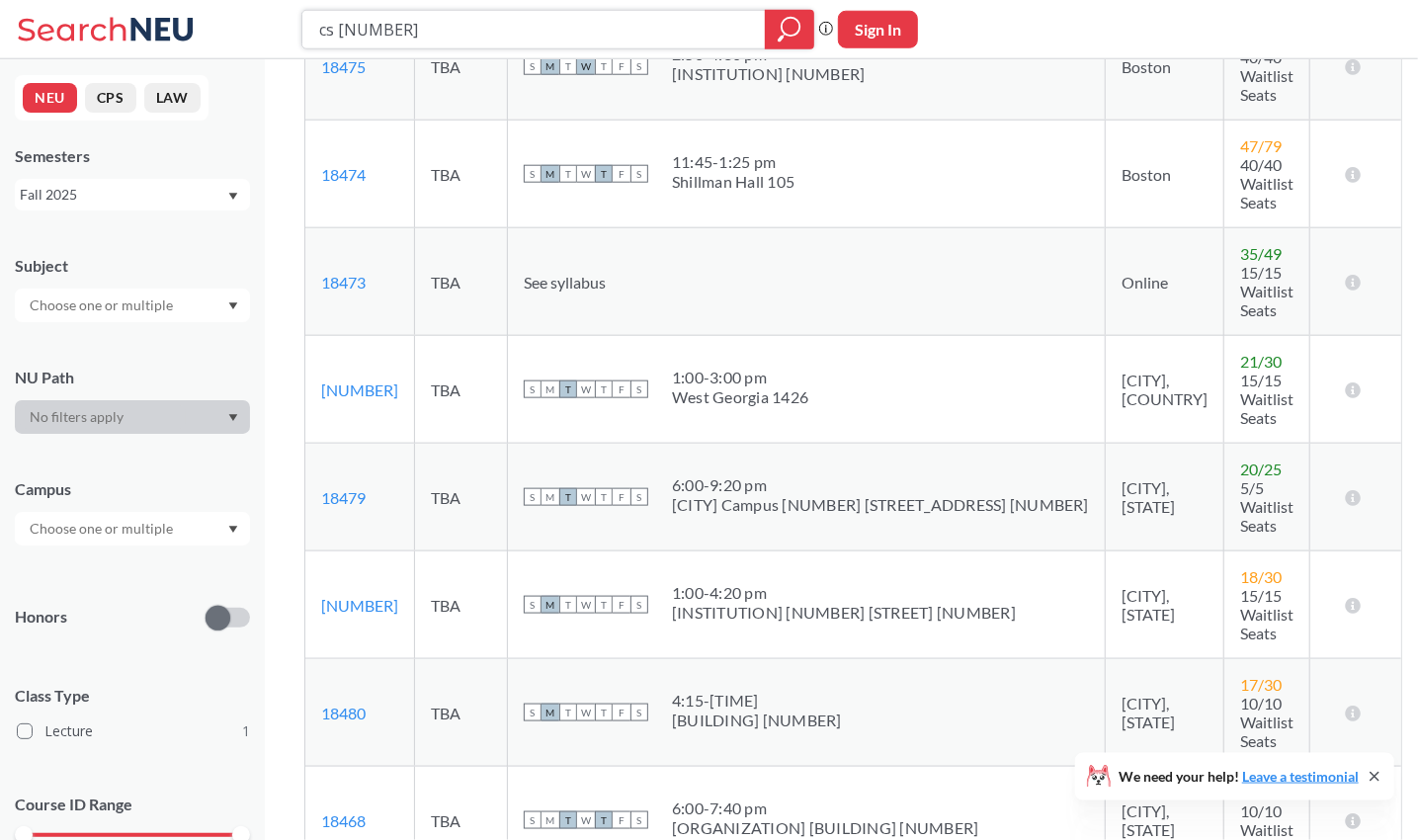 scroll, scrollTop: 0, scrollLeft: 0, axis: both 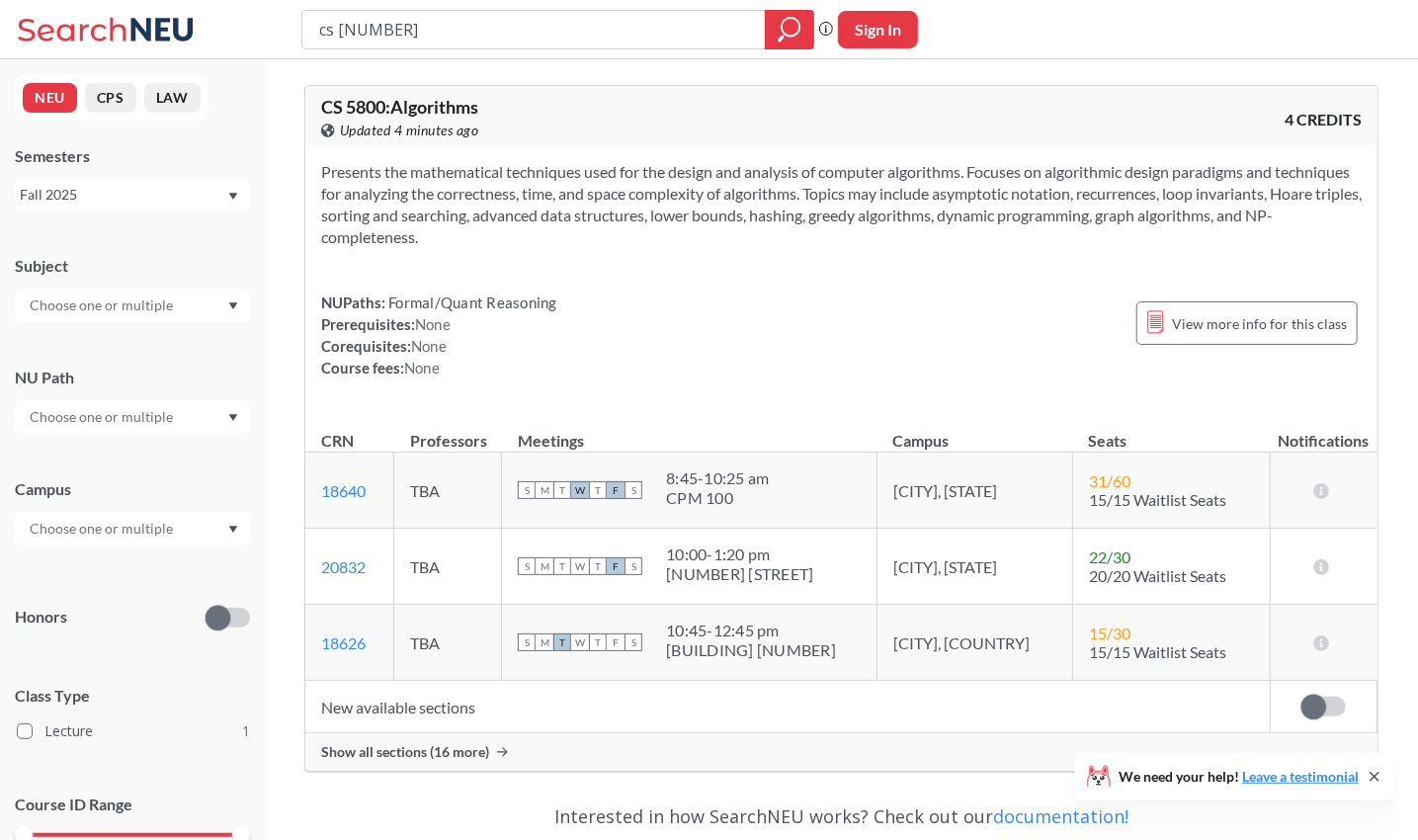 click on "Show all sections (16 more)" at bounding box center [405, 752] 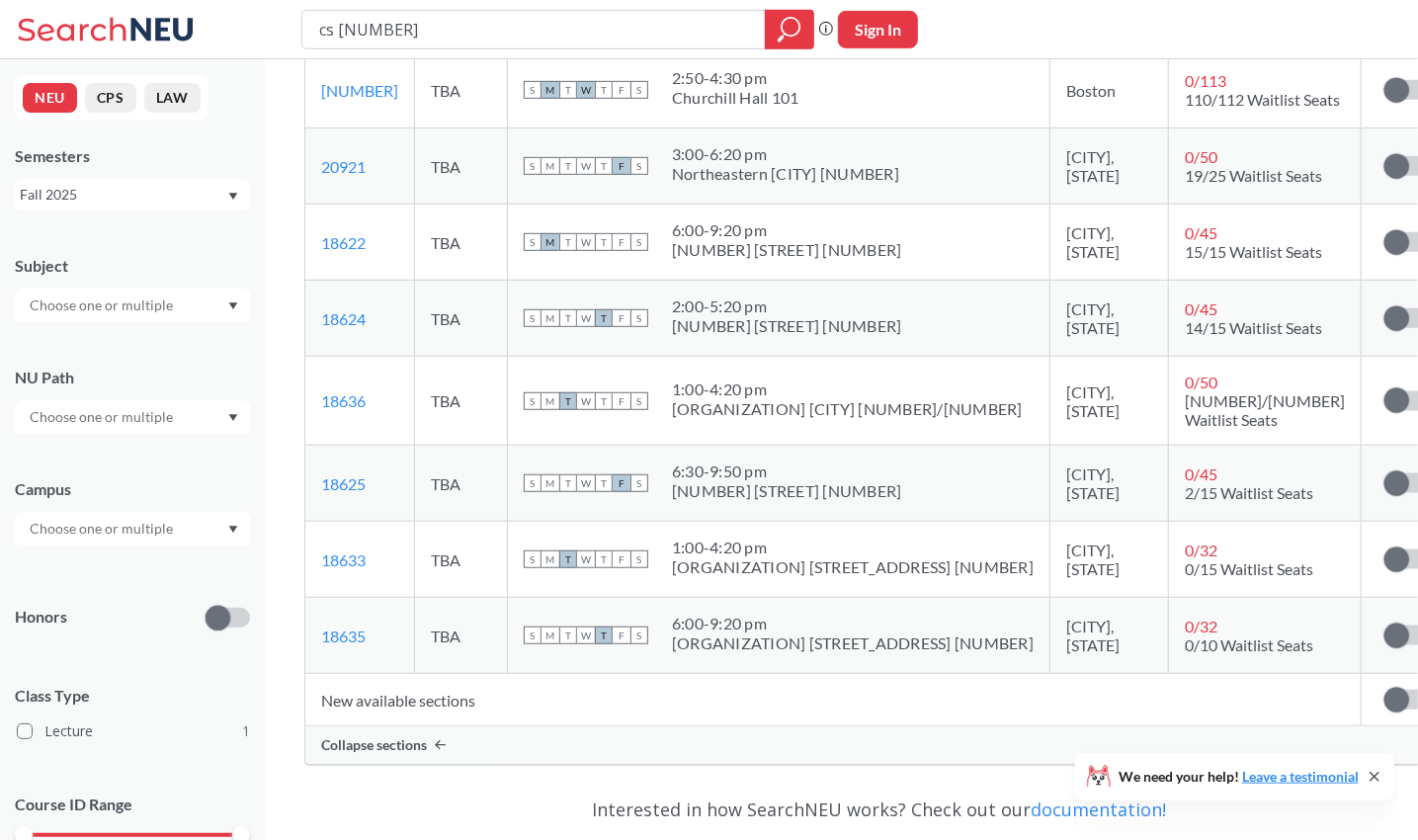 scroll, scrollTop: 1293, scrollLeft: 0, axis: vertical 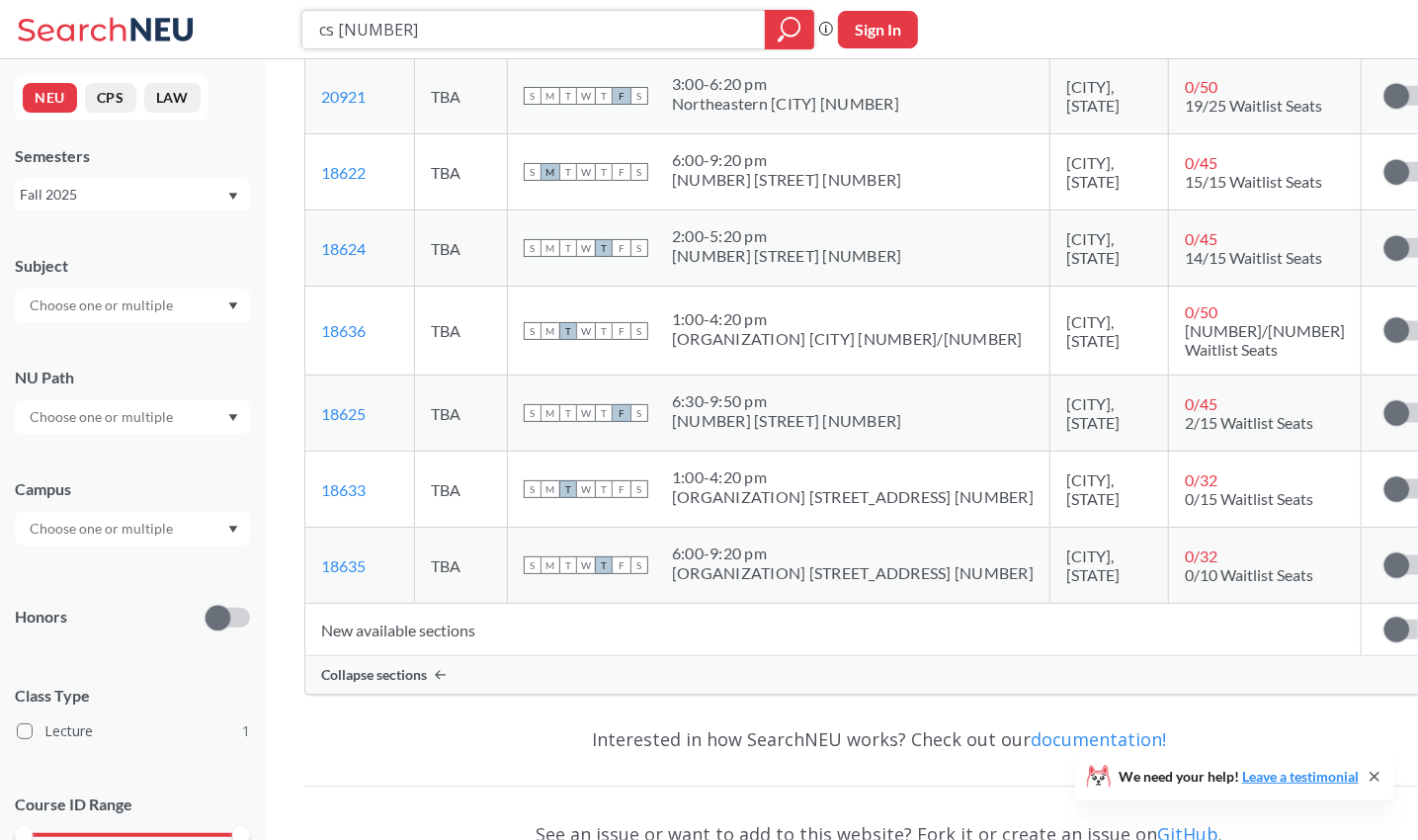 click on "cs [NUMBER]" at bounding box center (534, 30) 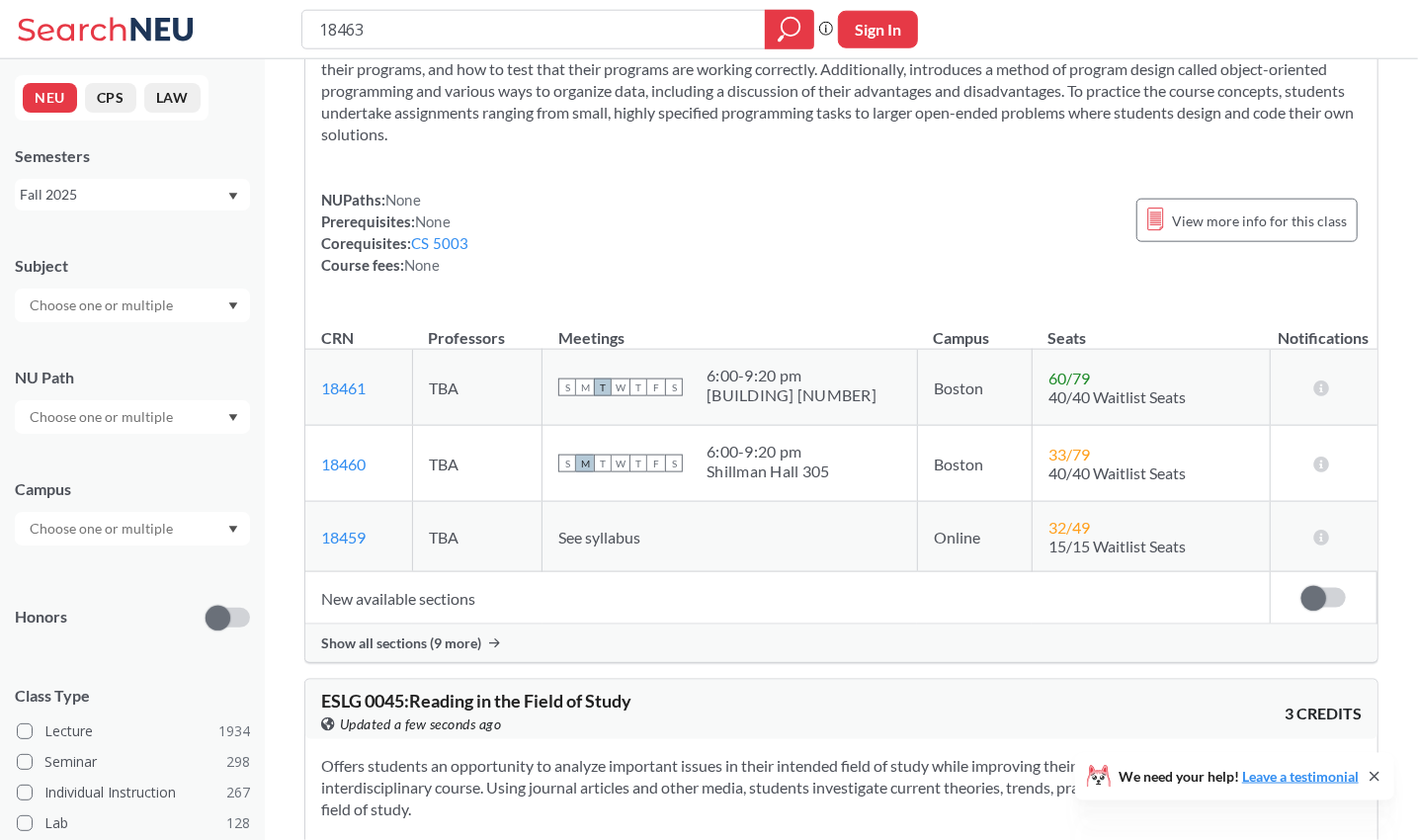 scroll, scrollTop: 148, scrollLeft: 0, axis: vertical 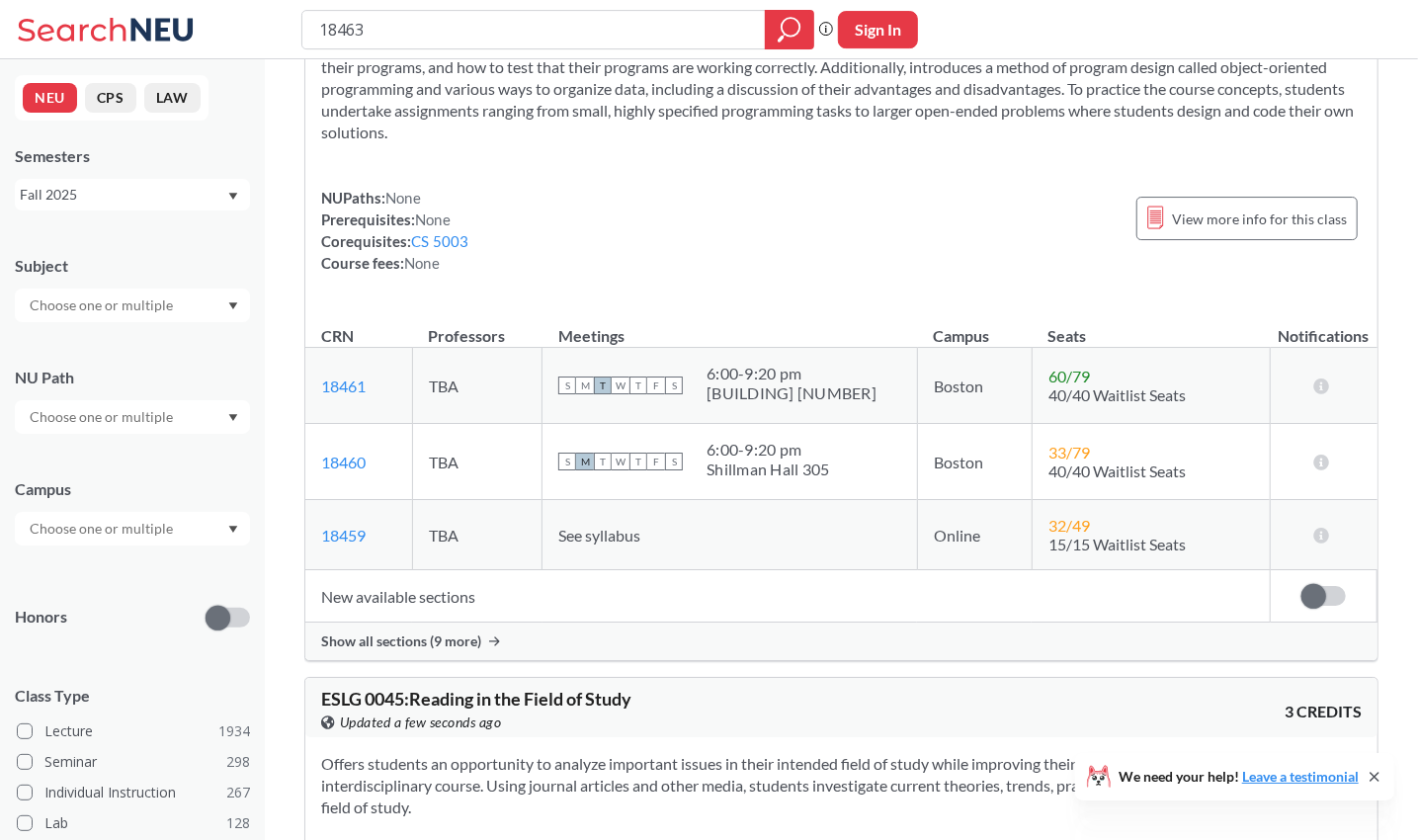 click on "Show all sections (9 more)" at bounding box center [401, 641] 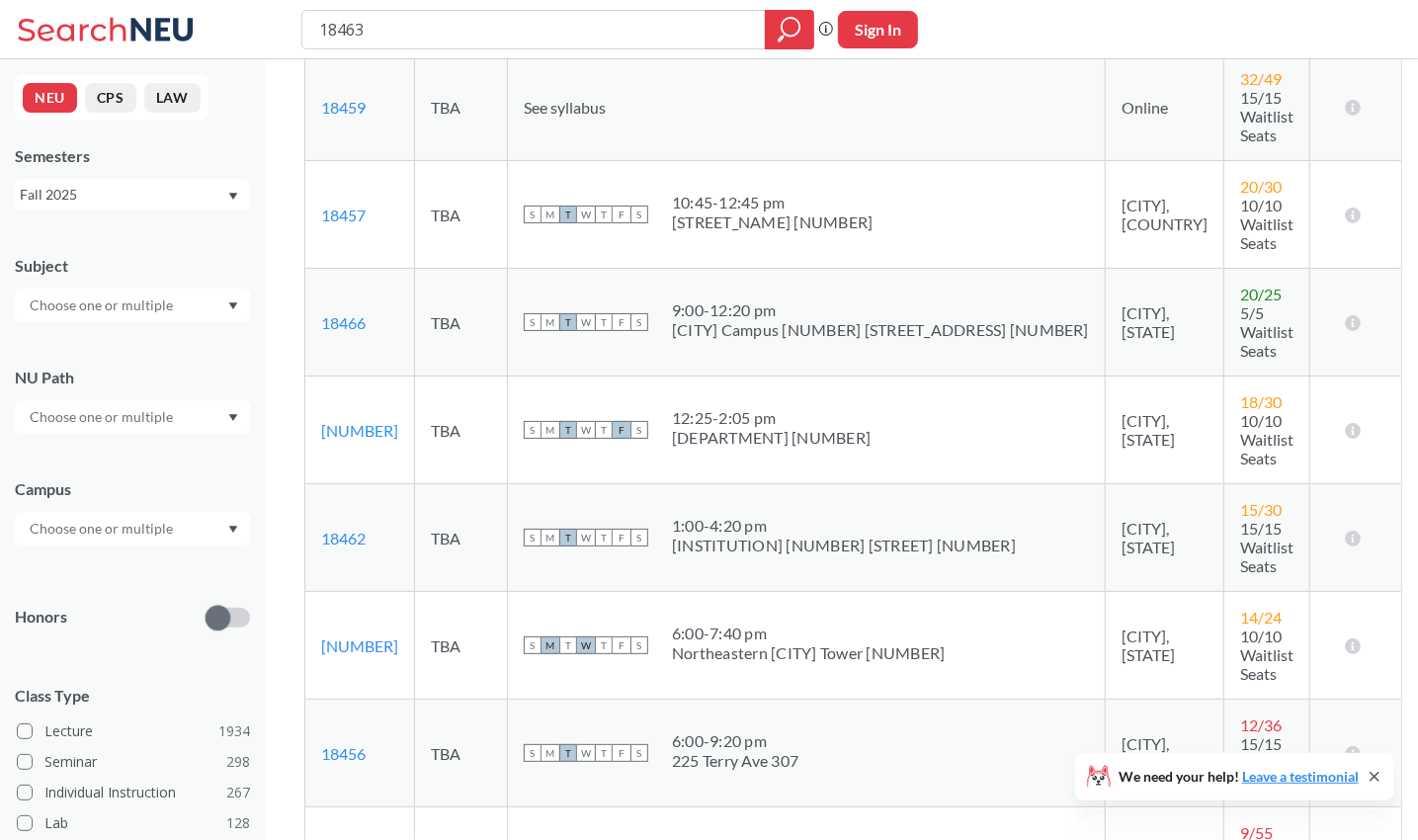 scroll, scrollTop: 665, scrollLeft: 0, axis: vertical 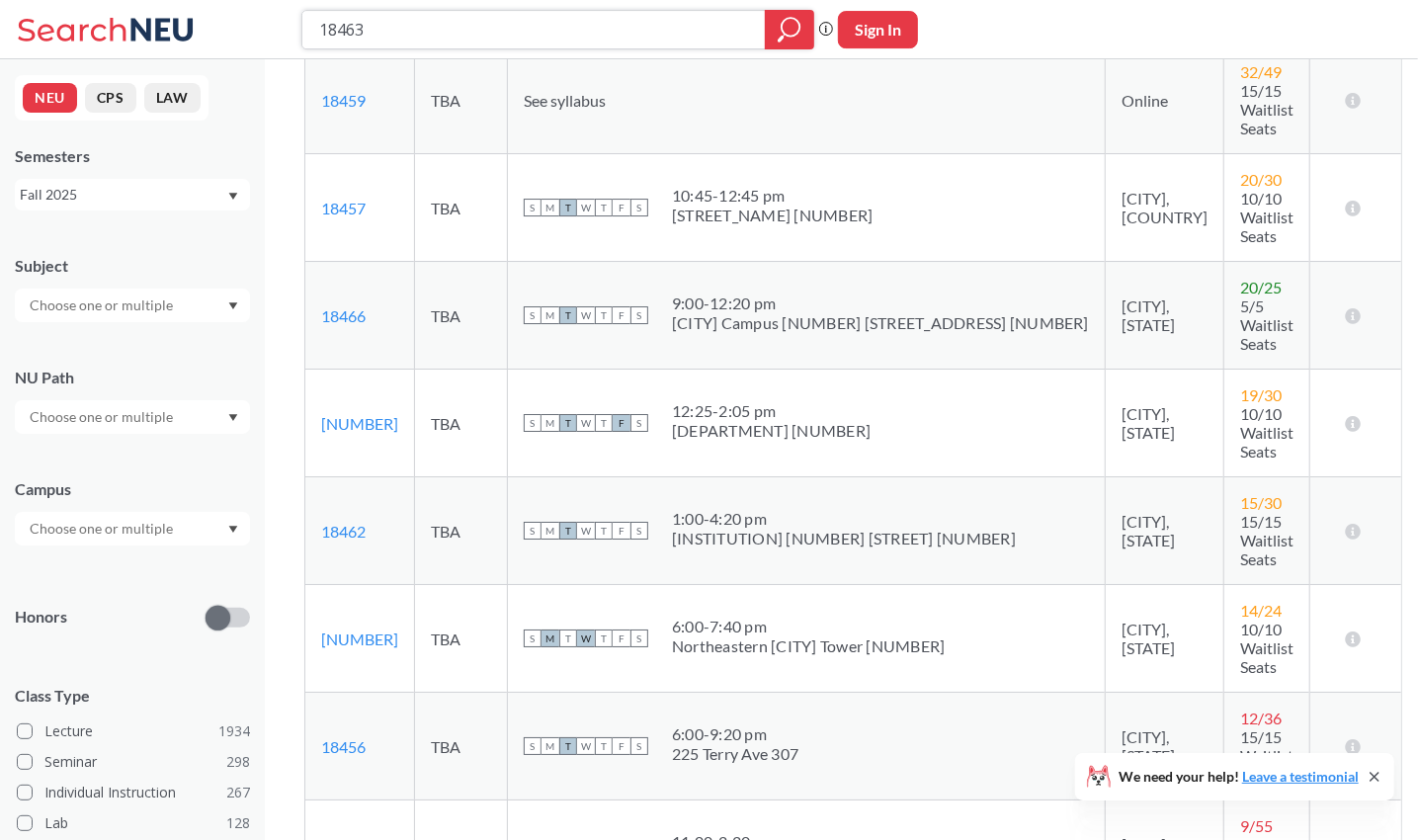 click on "18463" at bounding box center [534, 30] 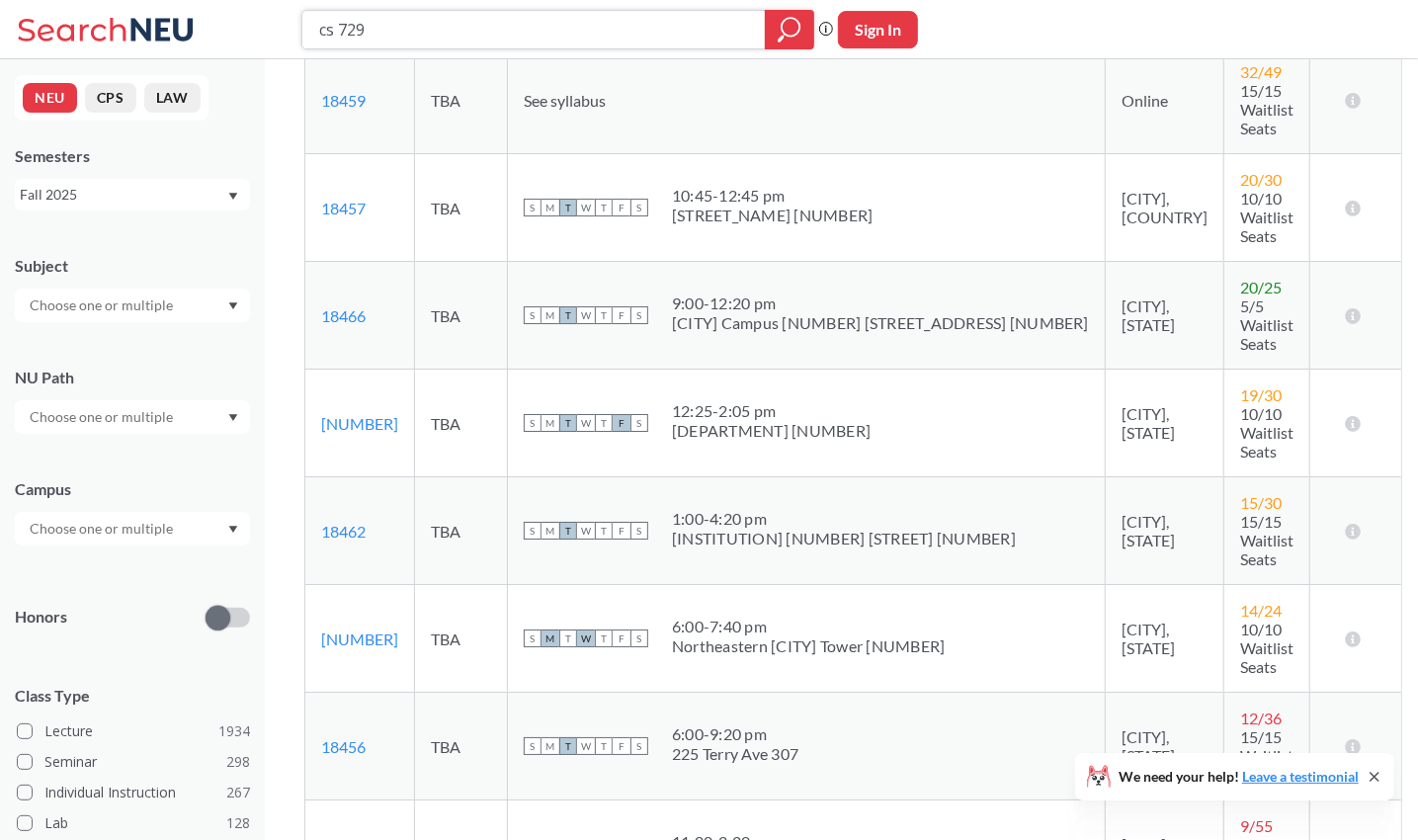 type on "cs 7295" 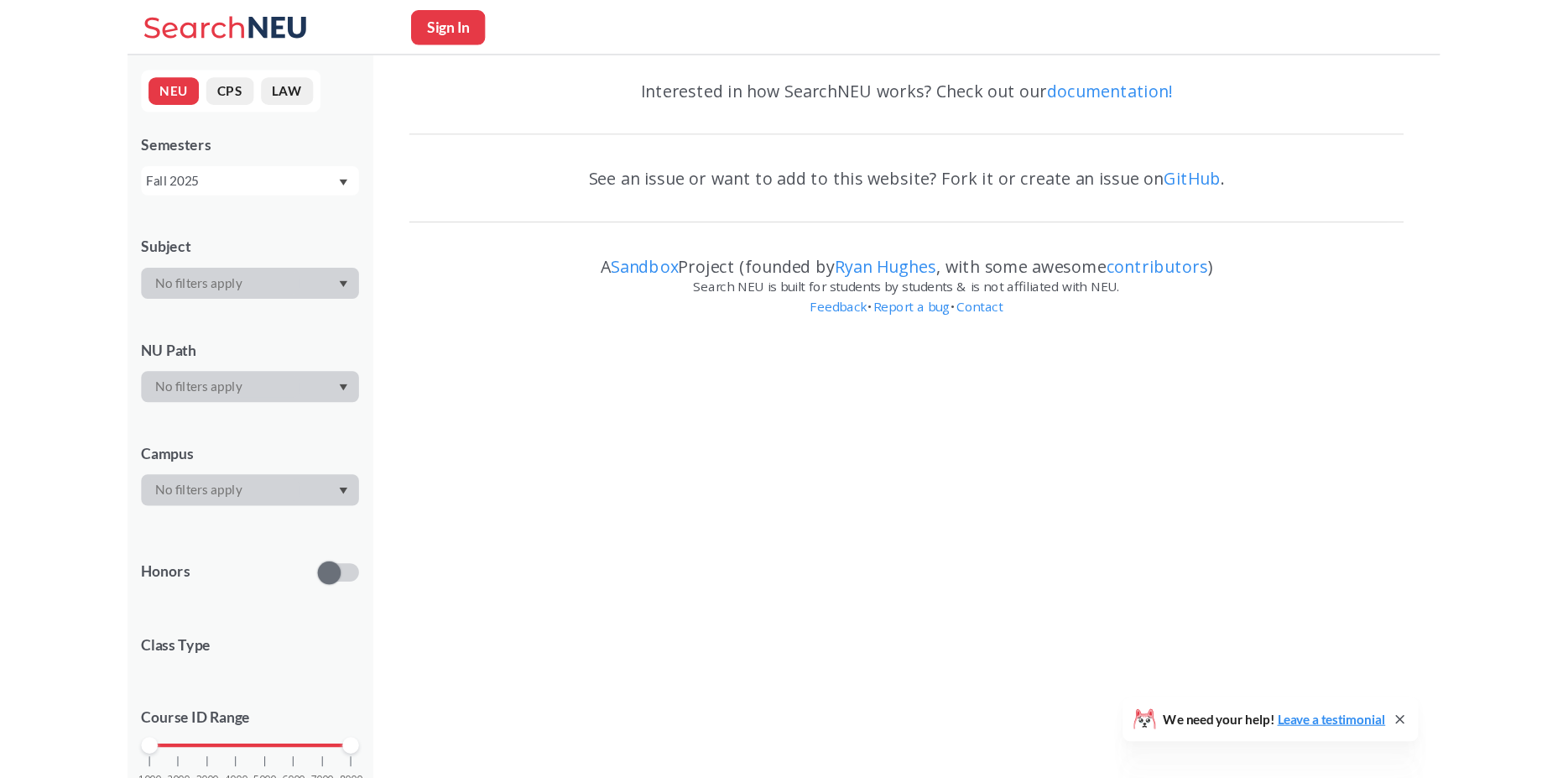 scroll, scrollTop: 0, scrollLeft: 0, axis: both 